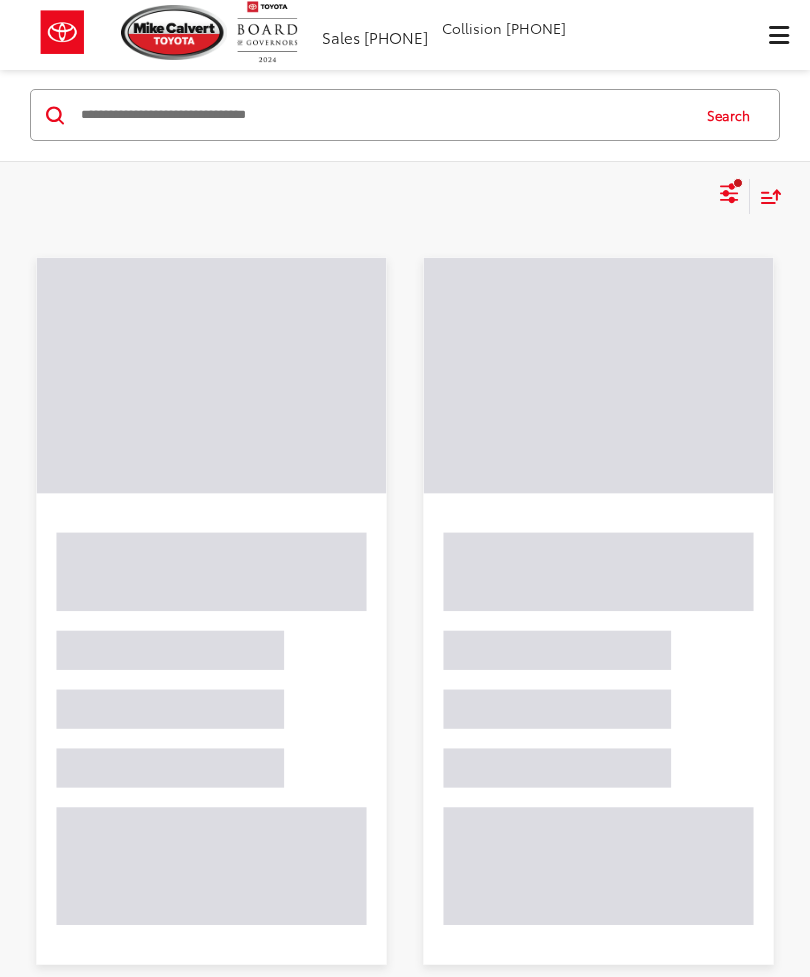 scroll, scrollTop: 0, scrollLeft: 0, axis: both 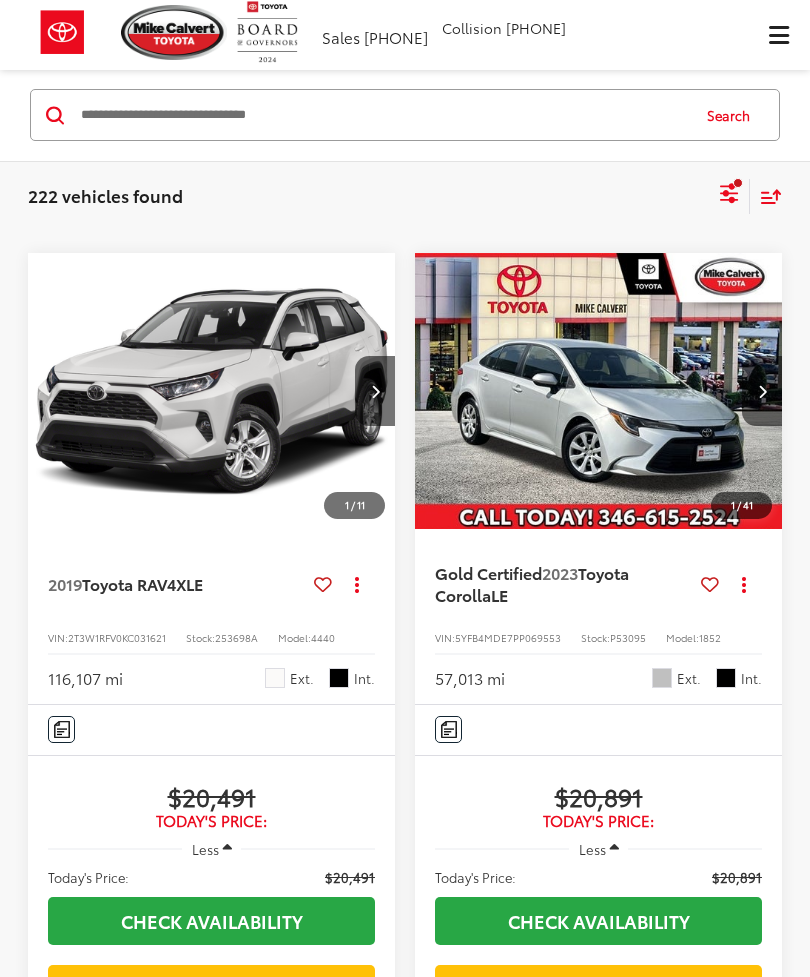 click at bounding box center [779, 35] 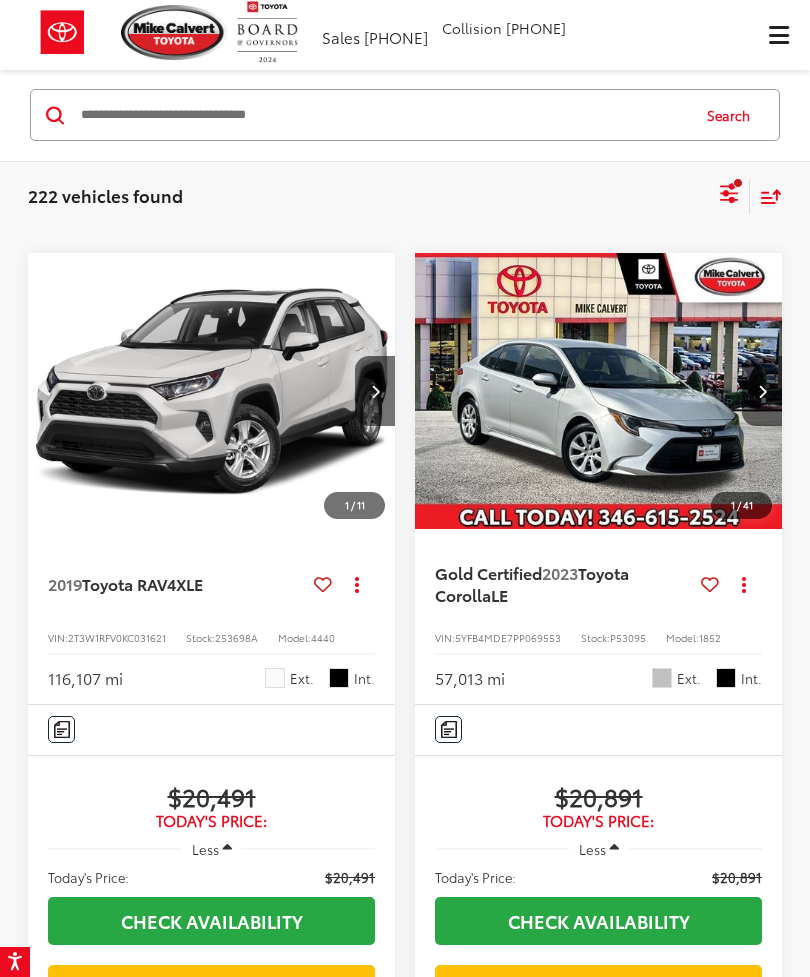 click at bounding box center [779, 35] 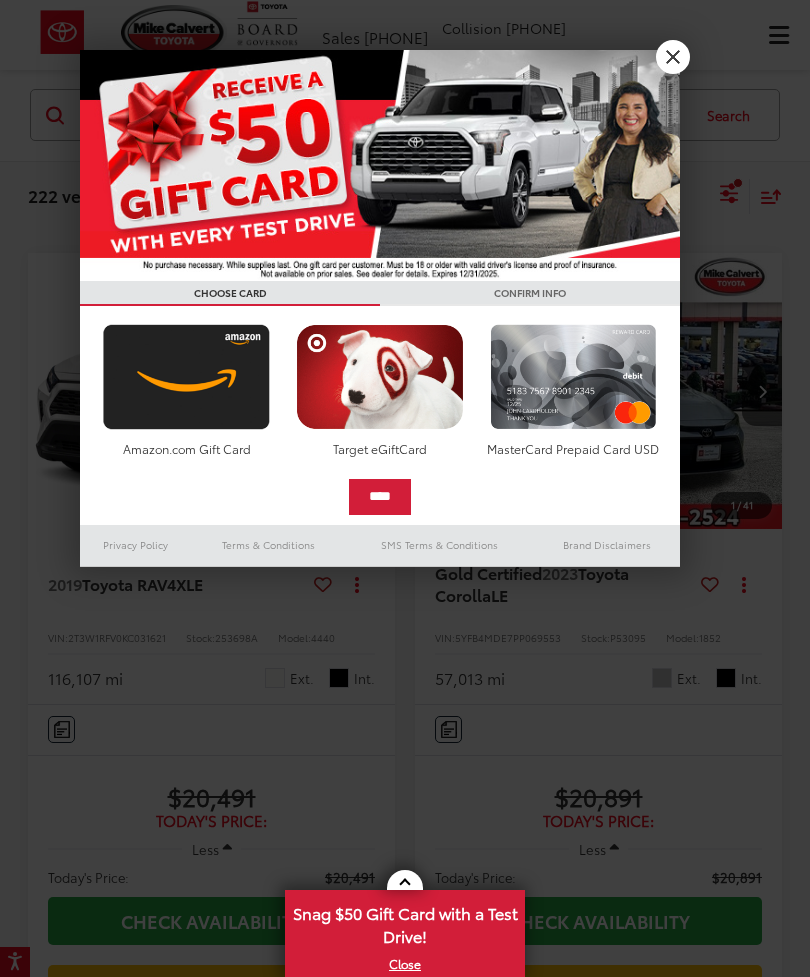 scroll, scrollTop: 0, scrollLeft: 0, axis: both 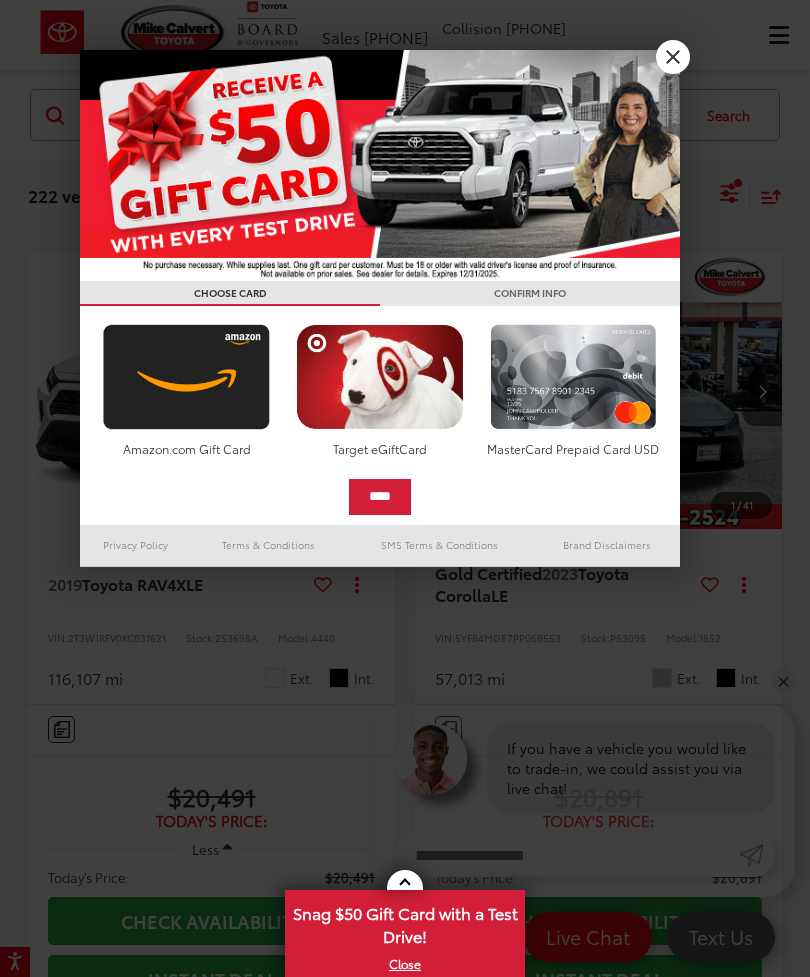 click on "X" at bounding box center [673, 57] 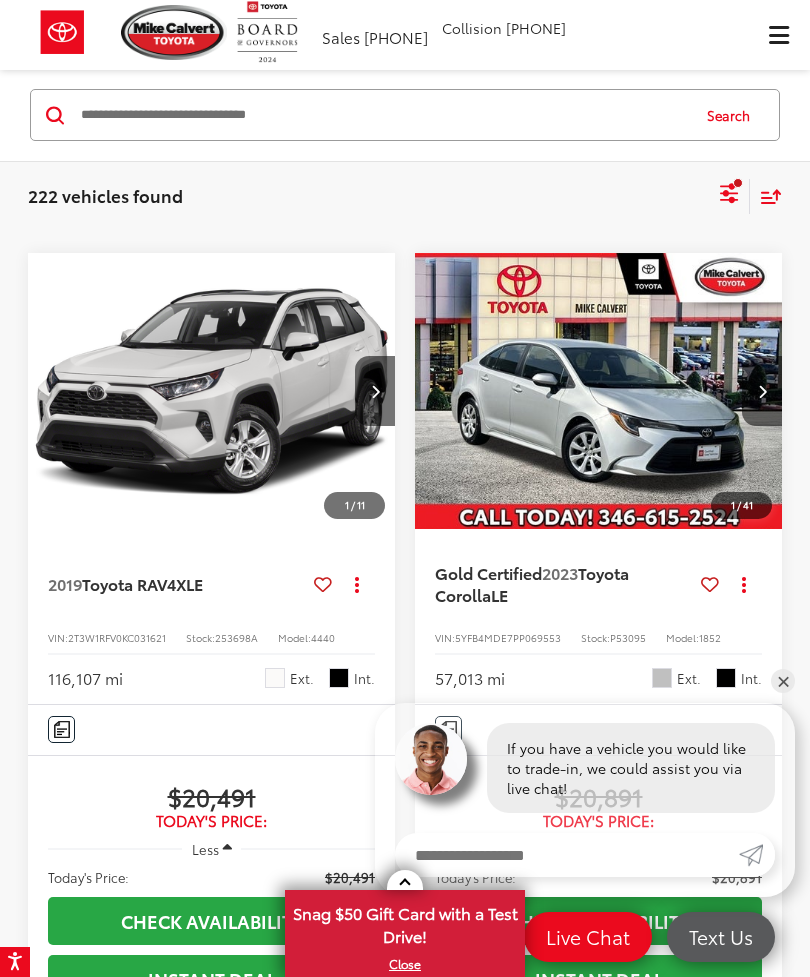 click at bounding box center [778, 35] 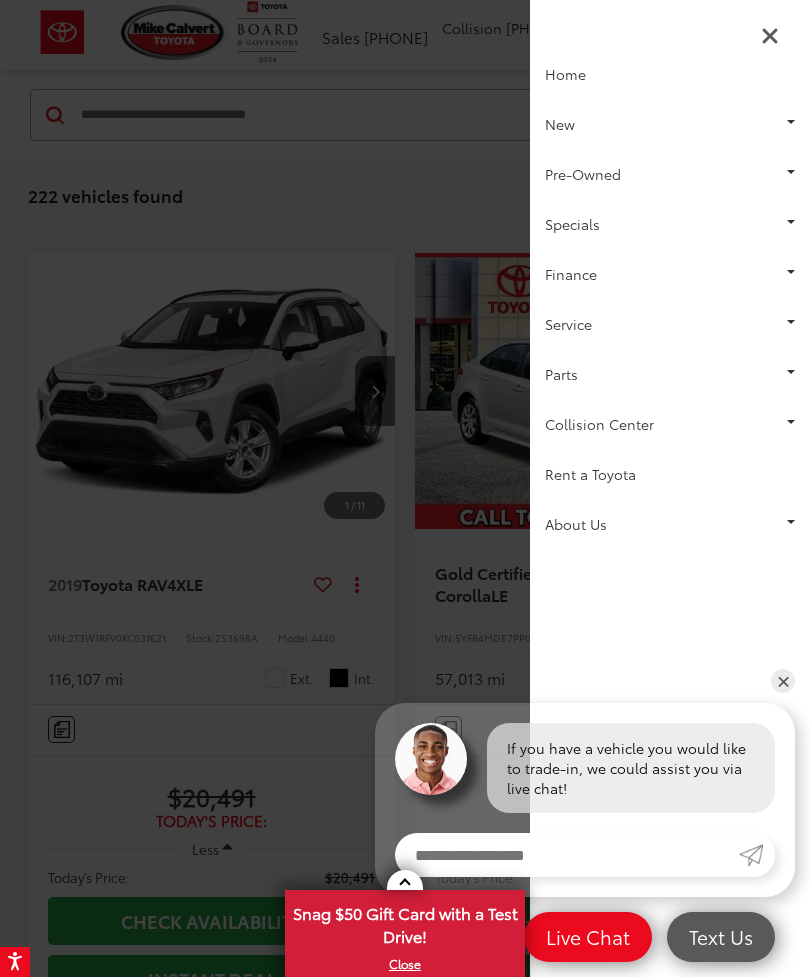 click on "Pre-Owned" at bounding box center [670, 174] 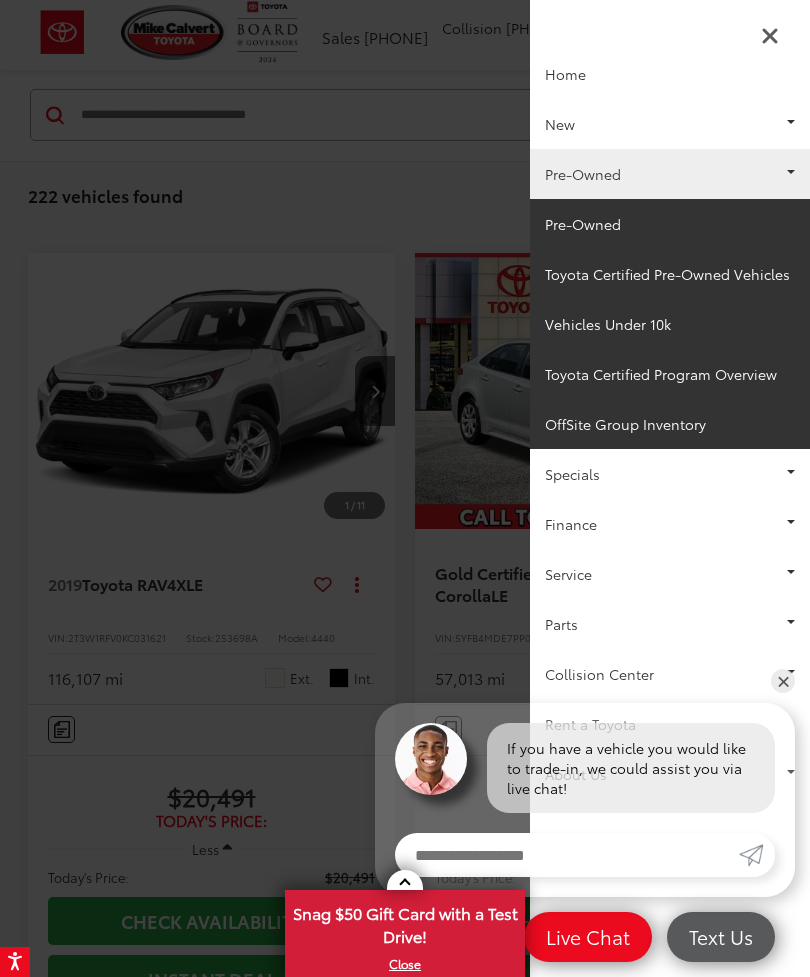 click on "Pre-Owned" at bounding box center [670, 224] 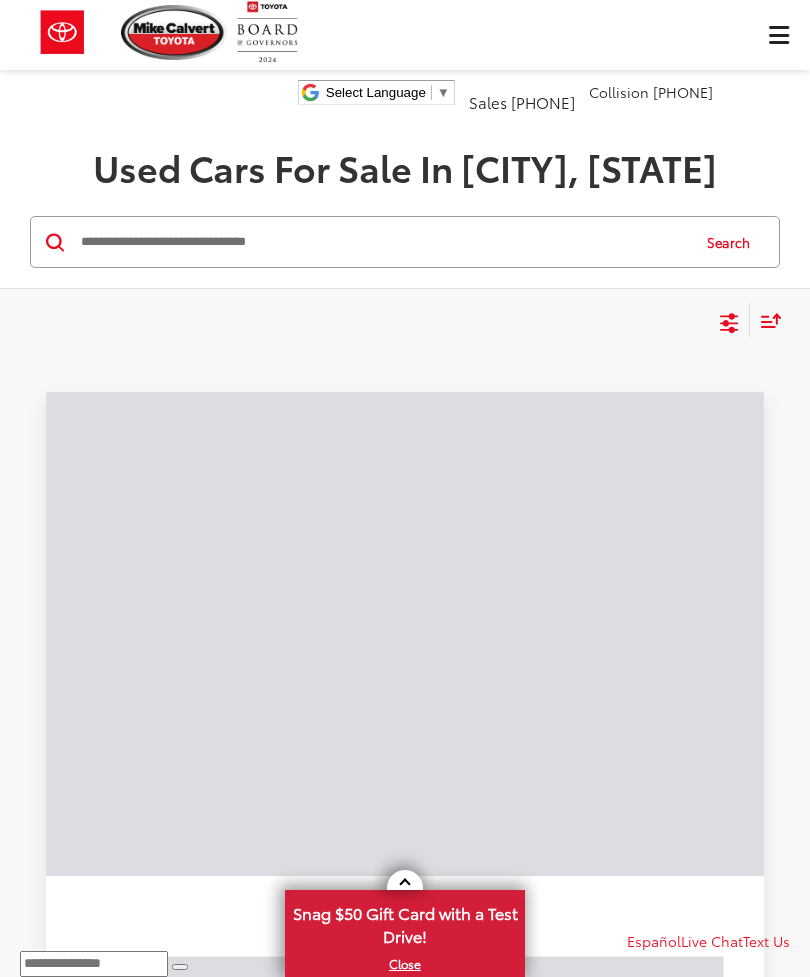 scroll, scrollTop: 0, scrollLeft: 0, axis: both 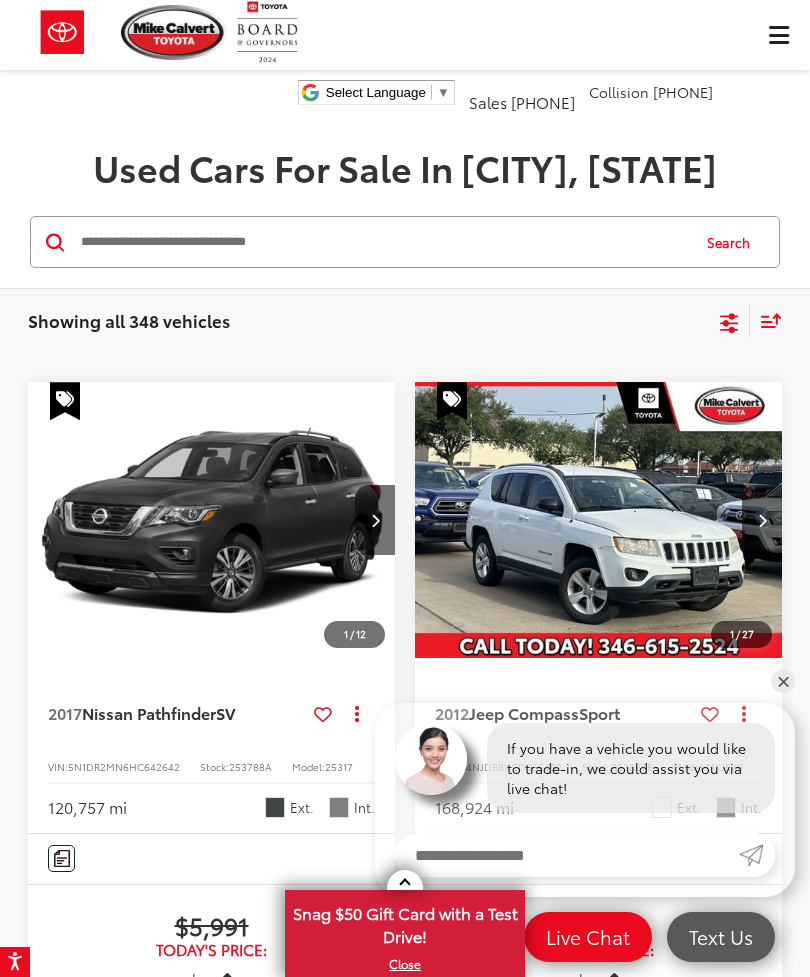 click 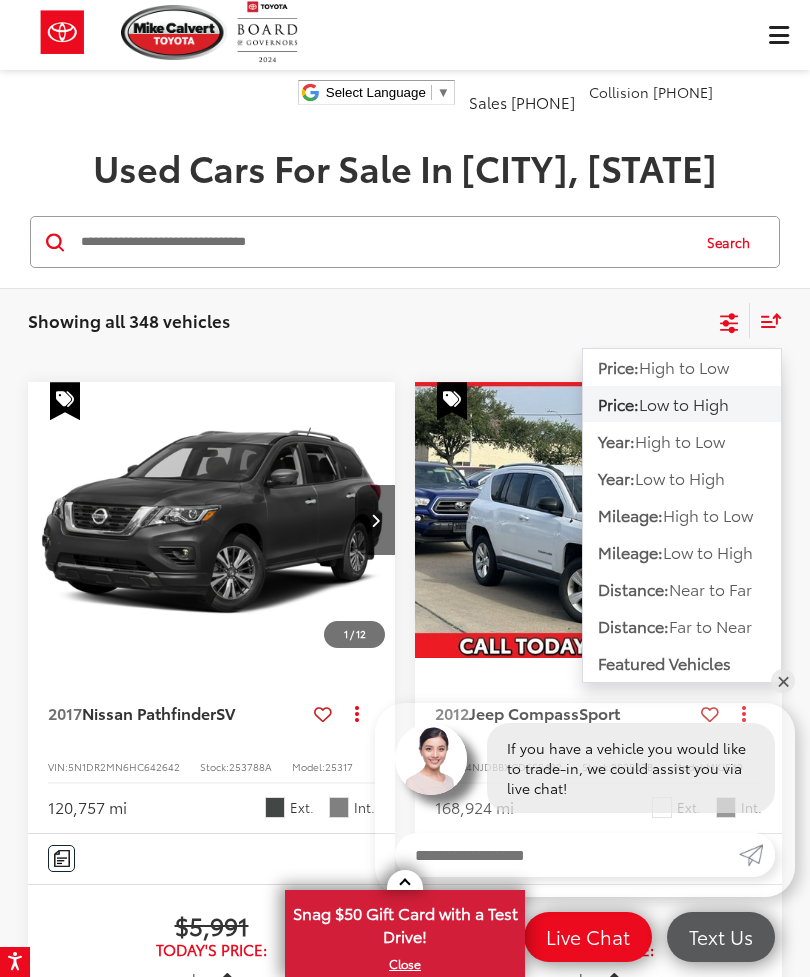 click 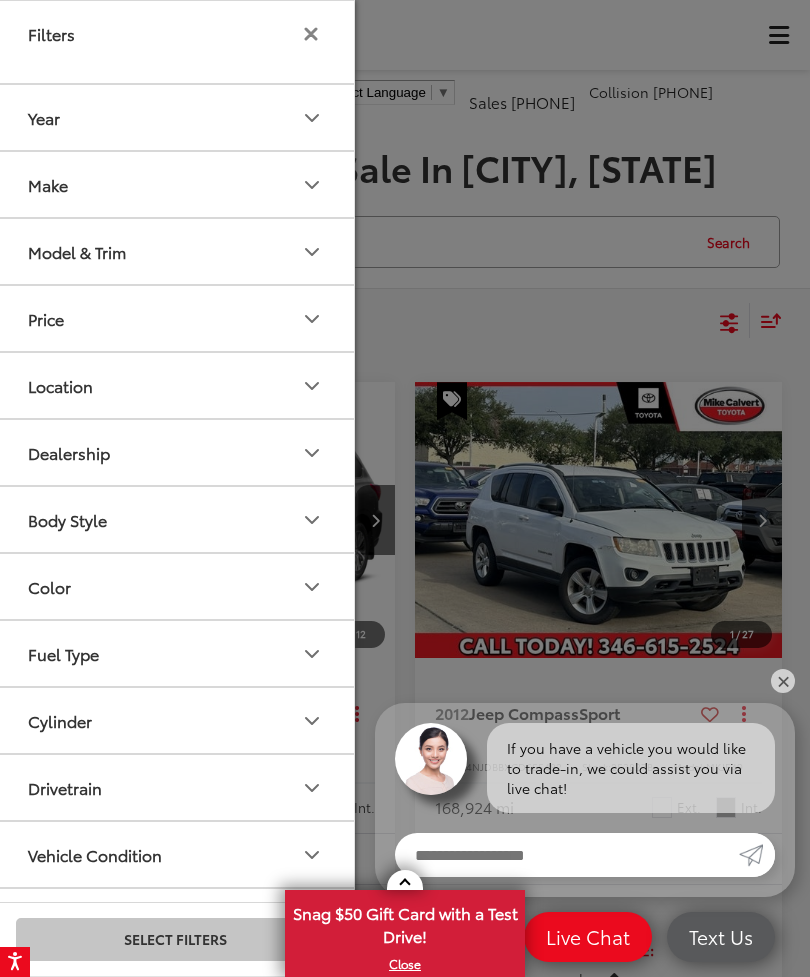 click on "Make" at bounding box center [176, 184] 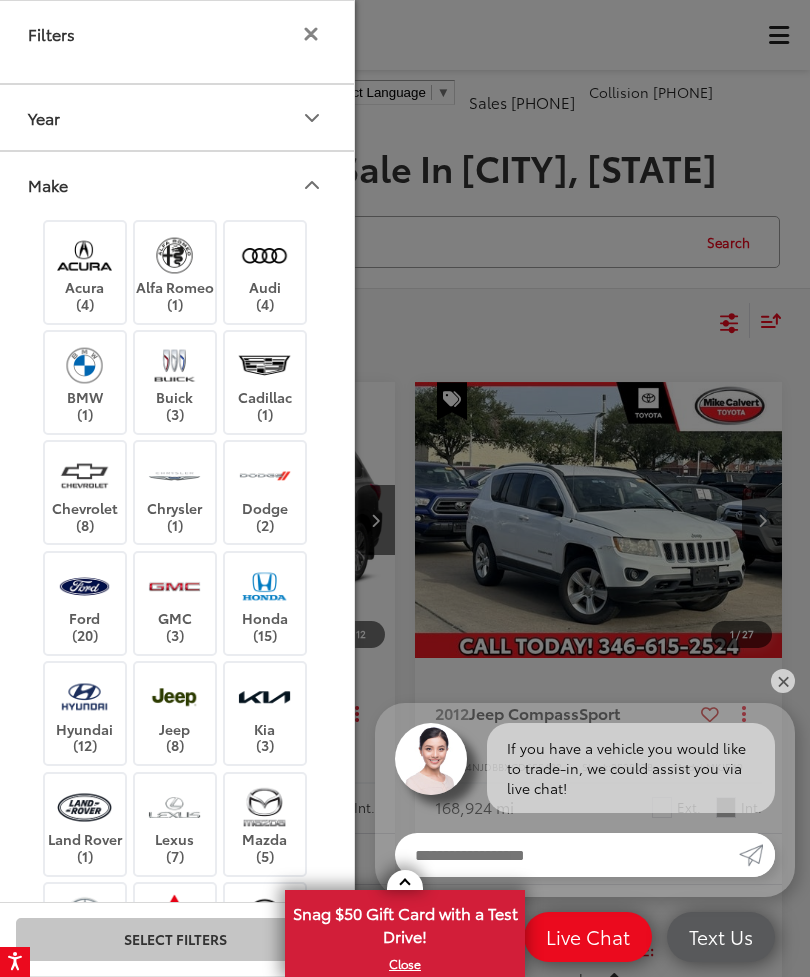 click at bounding box center (264, 807) 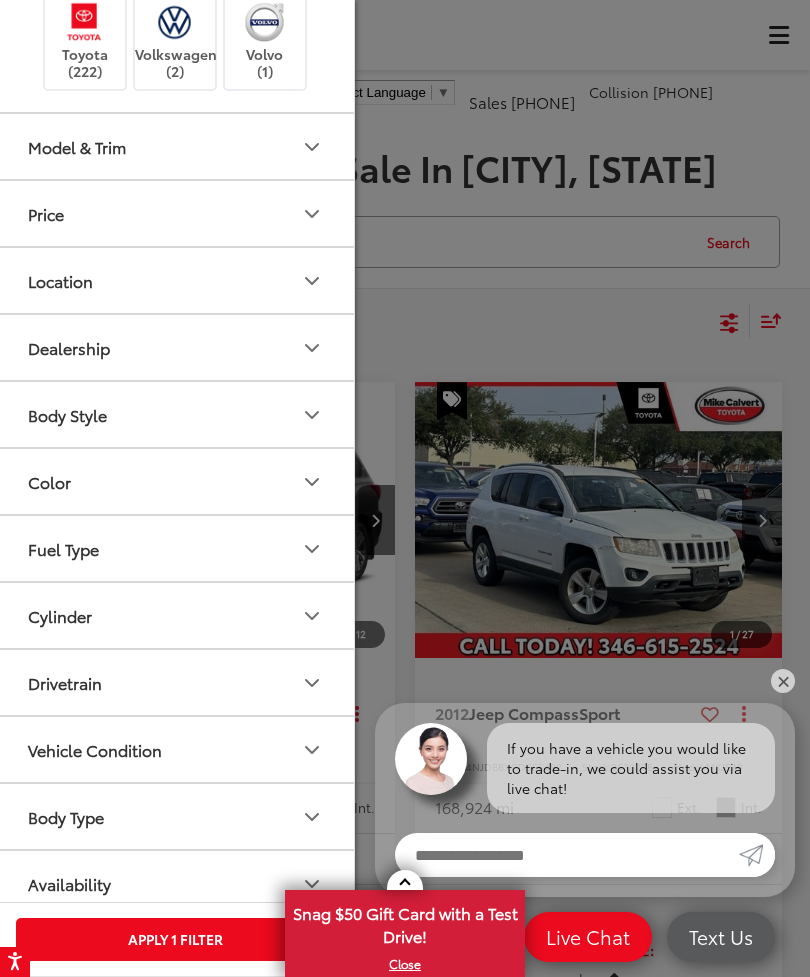 scroll, scrollTop: 1132, scrollLeft: 0, axis: vertical 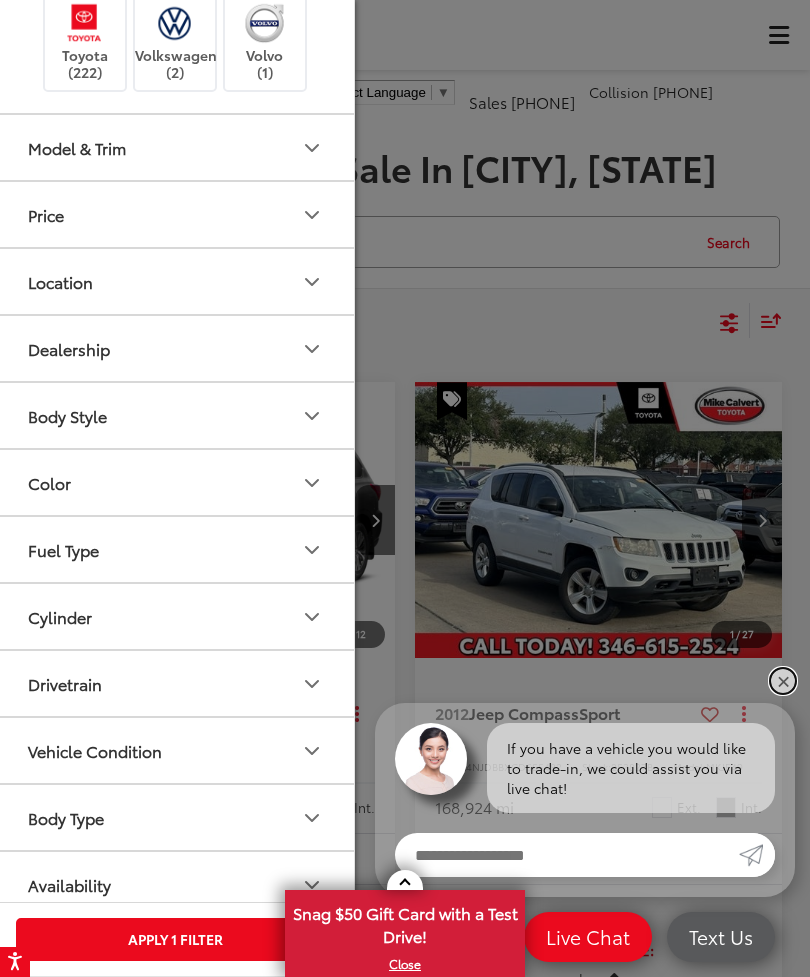 click on "✕" at bounding box center (783, 681) 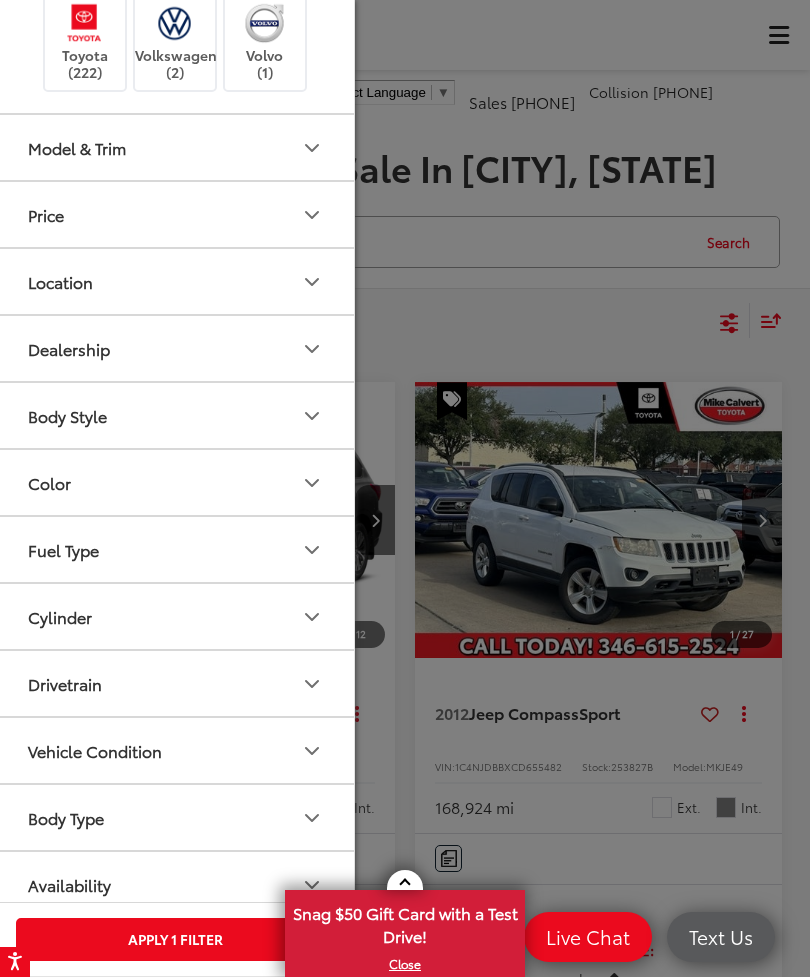 scroll, scrollTop: 64, scrollLeft: 0, axis: vertical 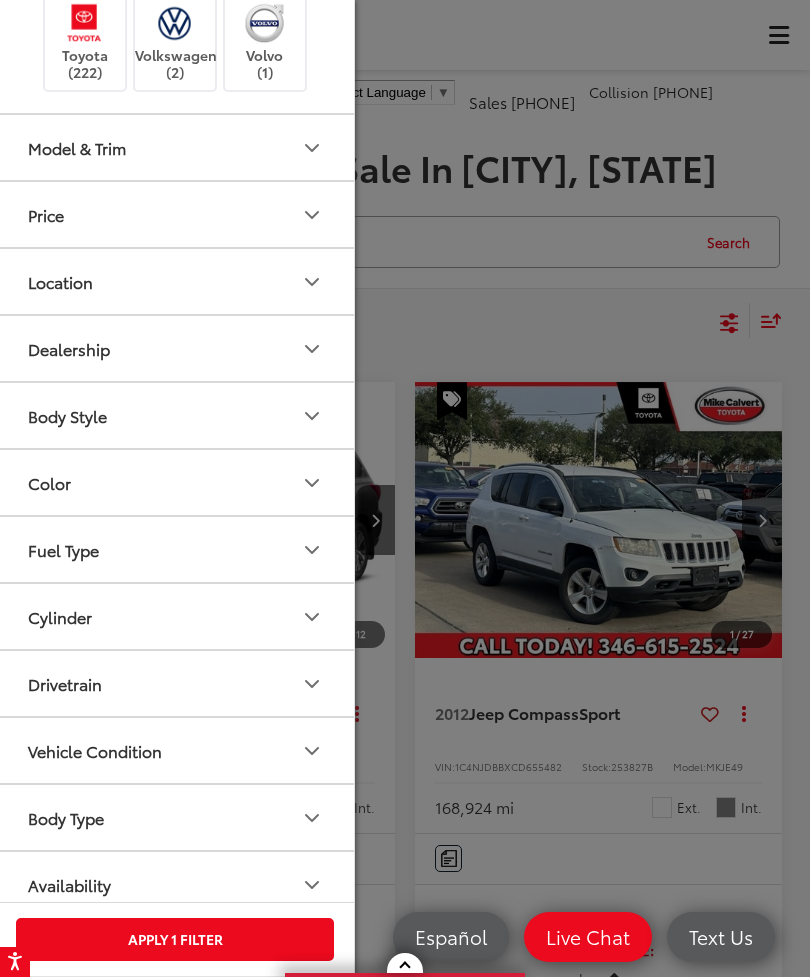 click on "Apply 1 Filter" at bounding box center [175, 939] 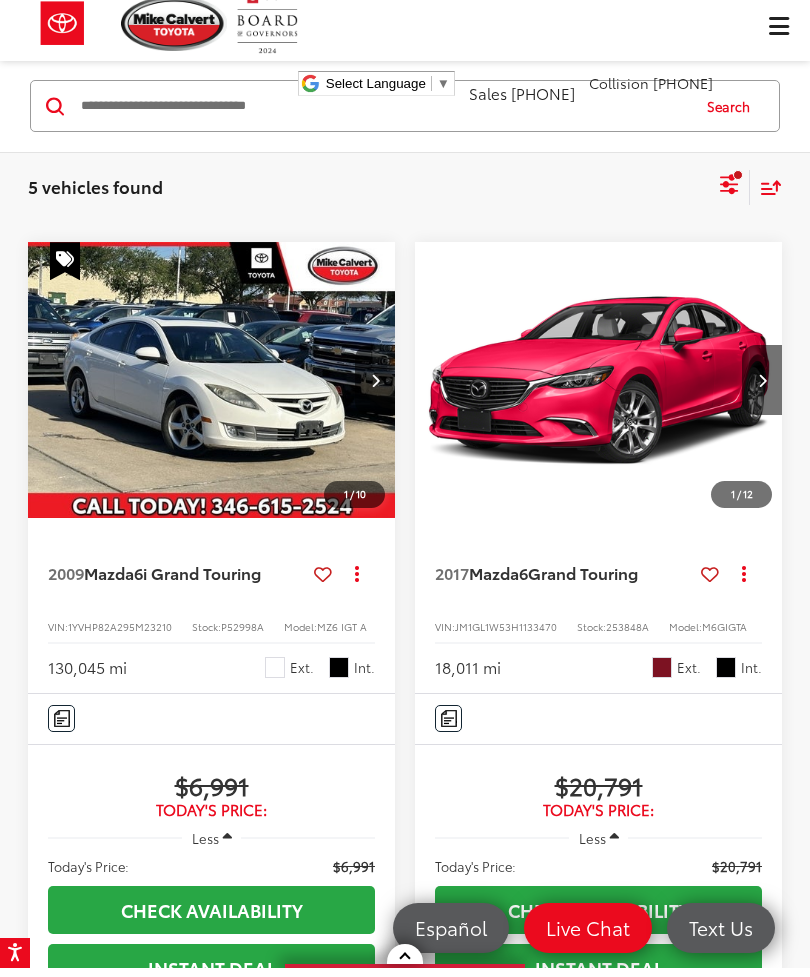 scroll, scrollTop: 517, scrollLeft: 0, axis: vertical 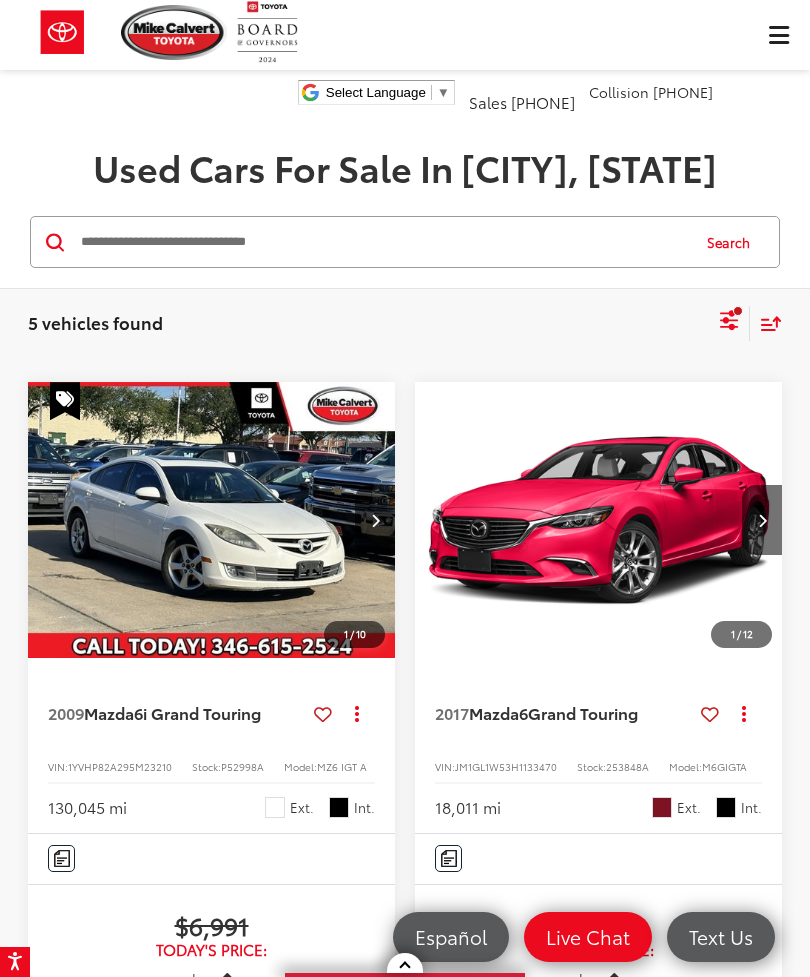 click 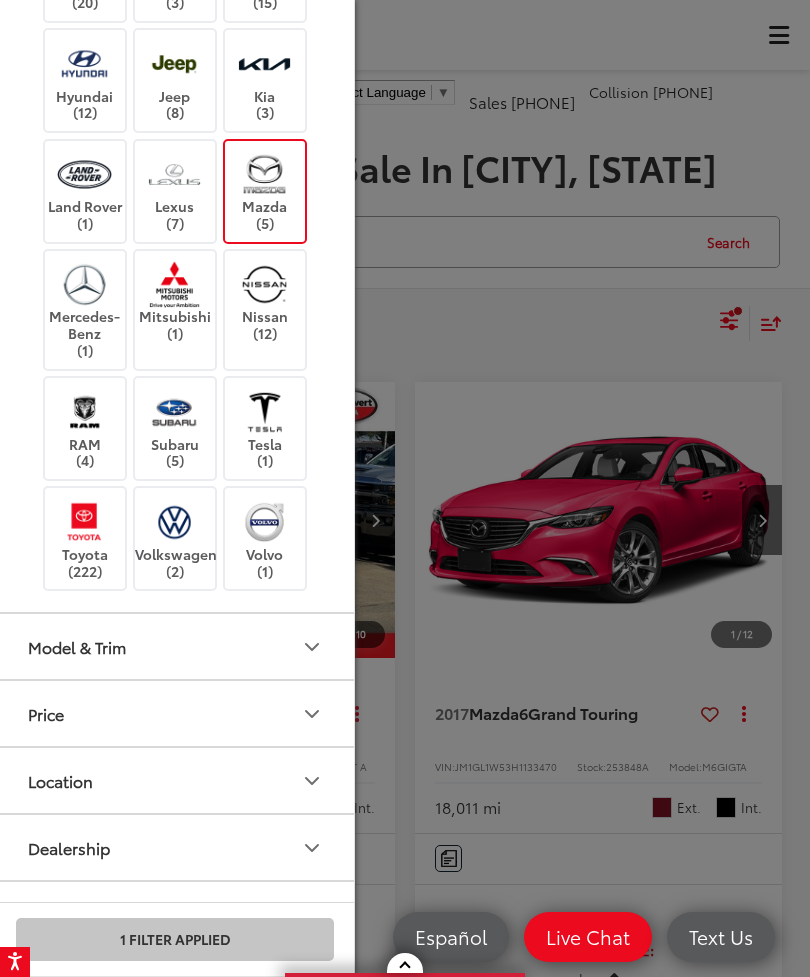 scroll, scrollTop: 501, scrollLeft: 0, axis: vertical 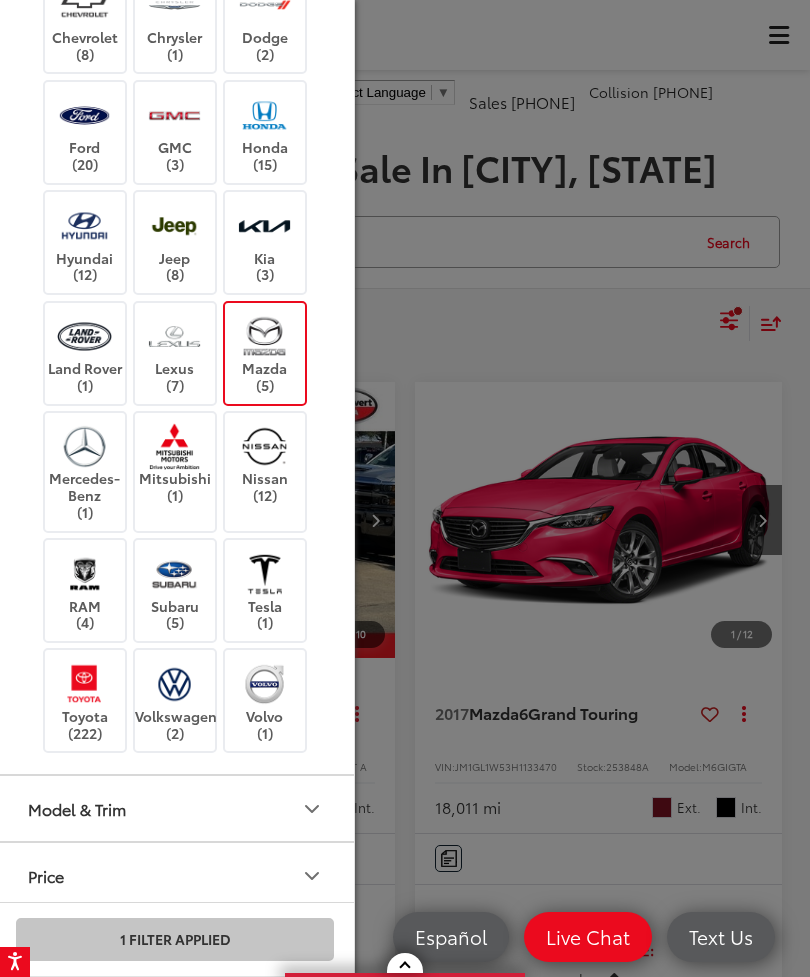 click at bounding box center (264, 336) 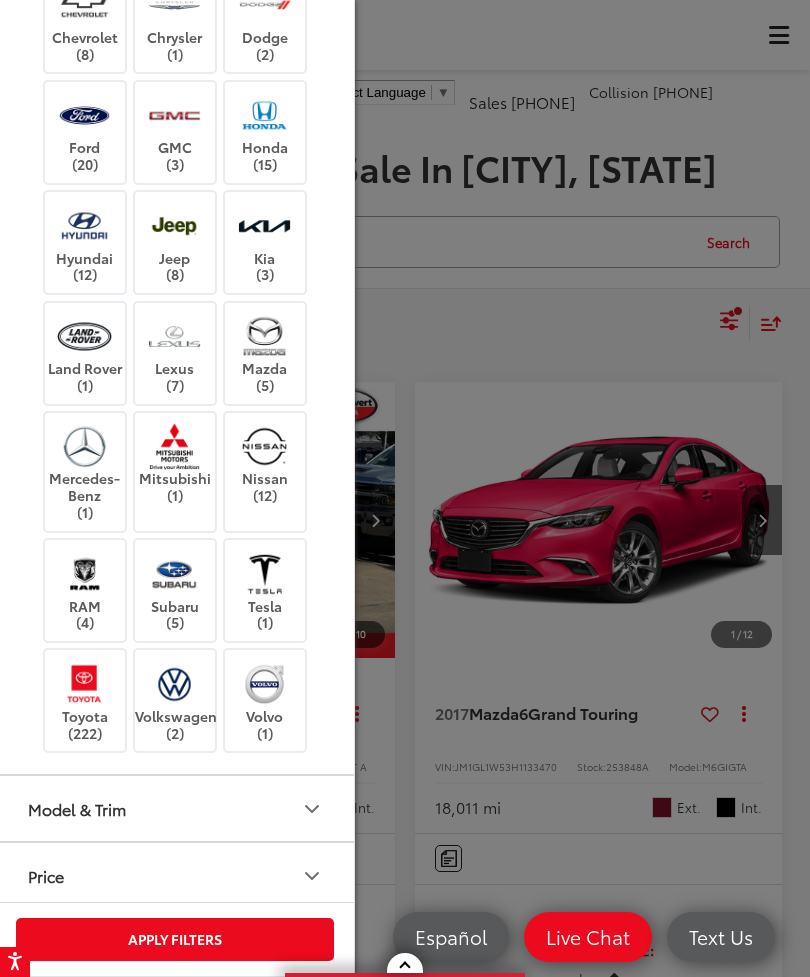click at bounding box center (264, 336) 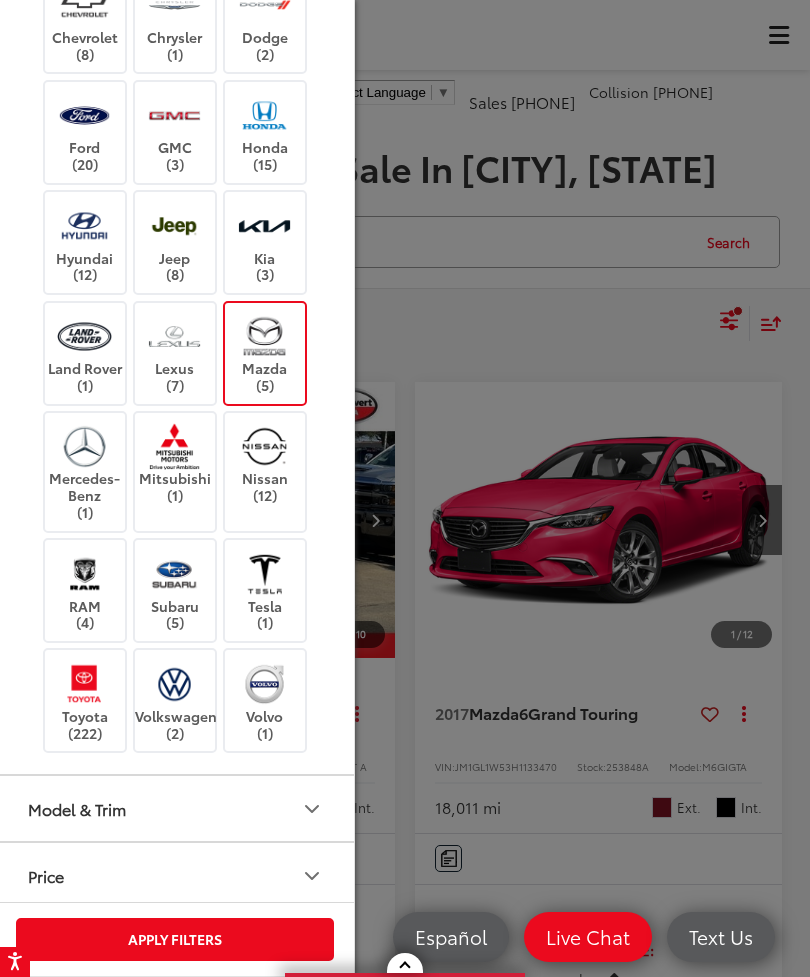 click at bounding box center [264, 336] 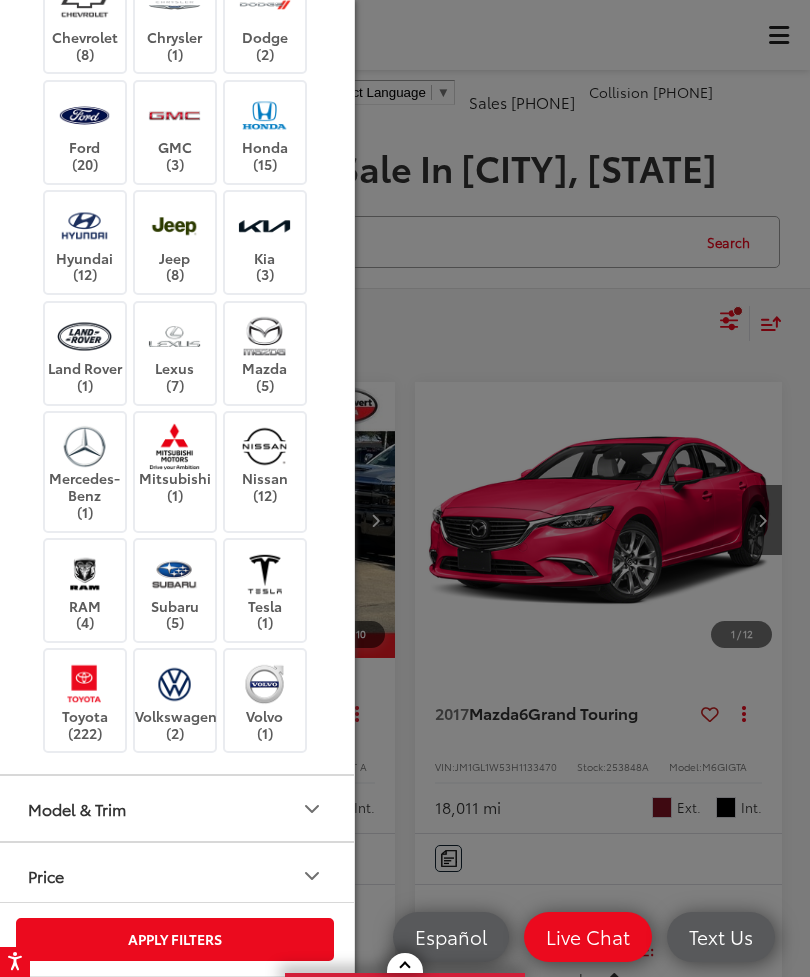 click at bounding box center (84, 683) 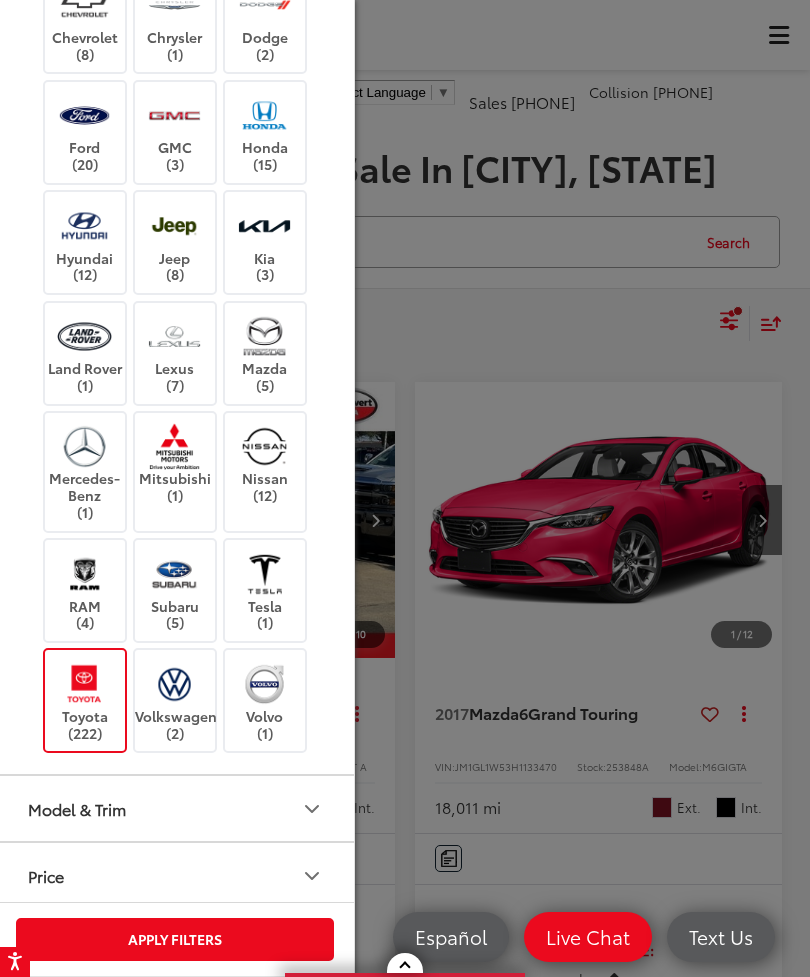 click on "Apply Filters" at bounding box center [175, 939] 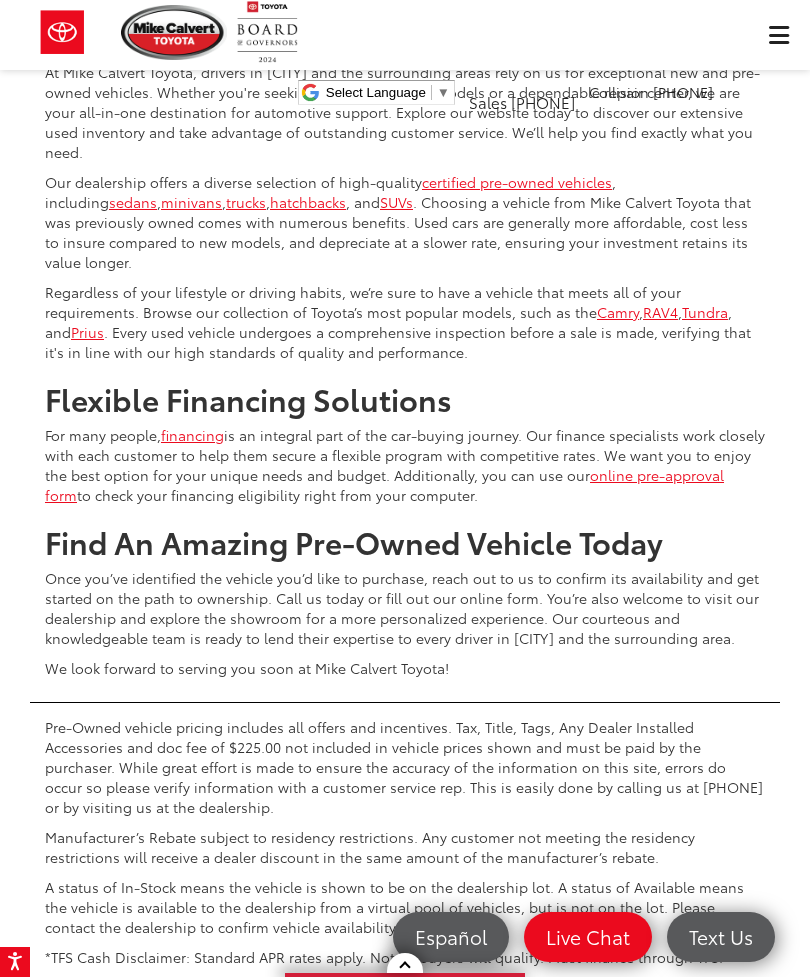 scroll, scrollTop: 6583, scrollLeft: 0, axis: vertical 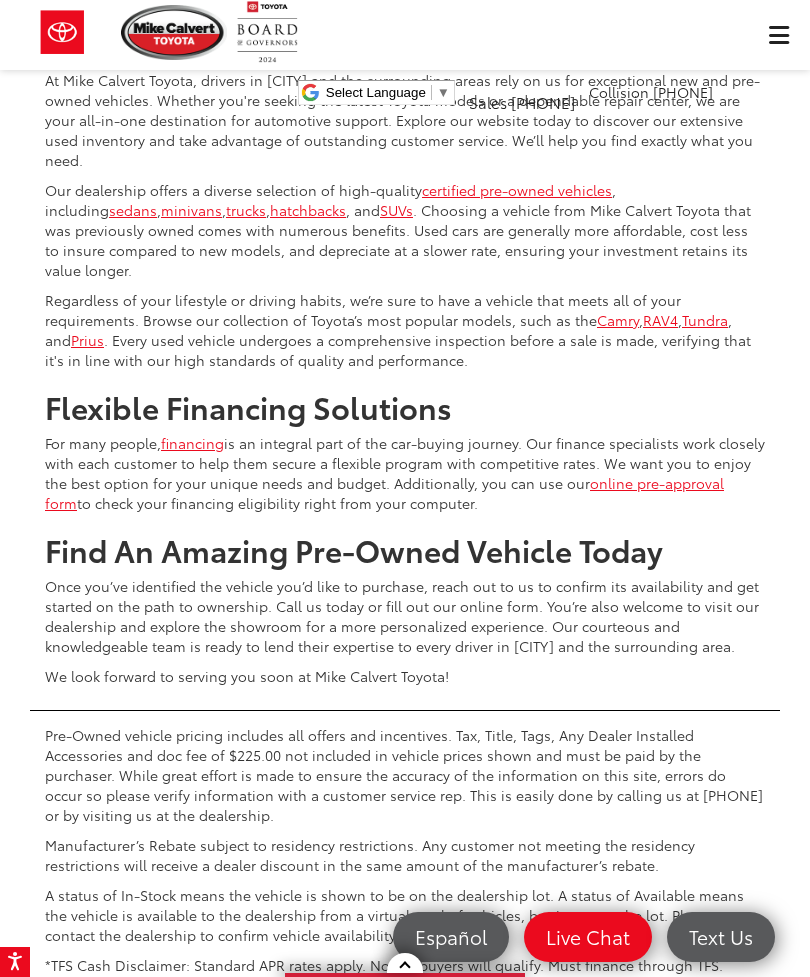 click at bounding box center [641, -121] 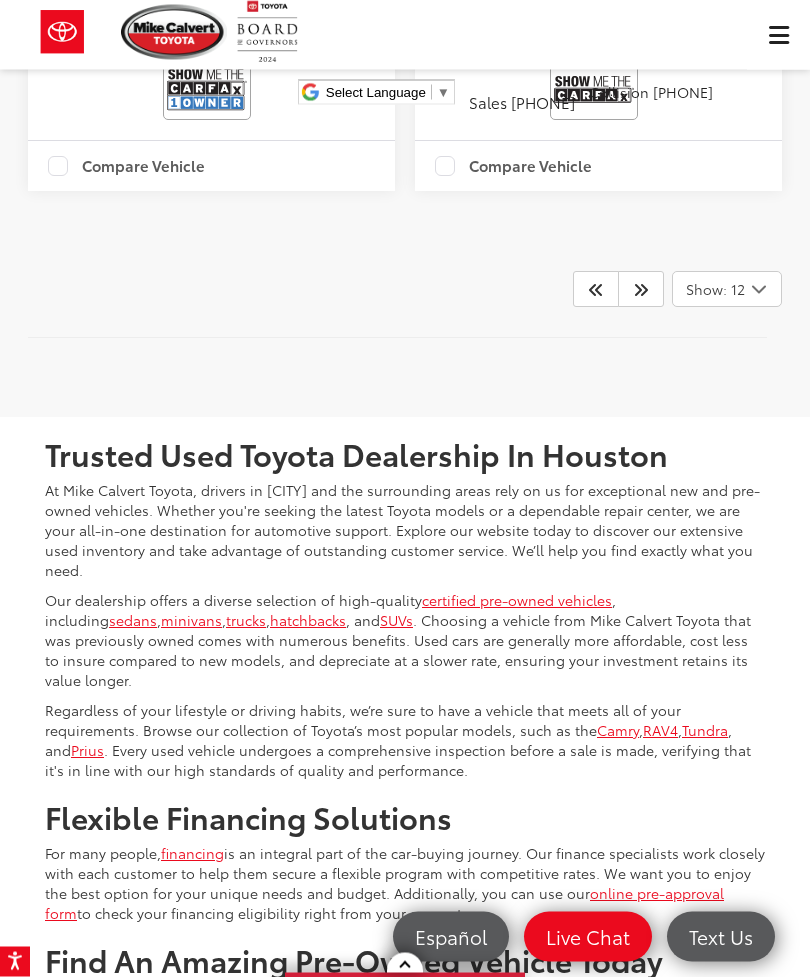 scroll, scrollTop: 6190, scrollLeft: 0, axis: vertical 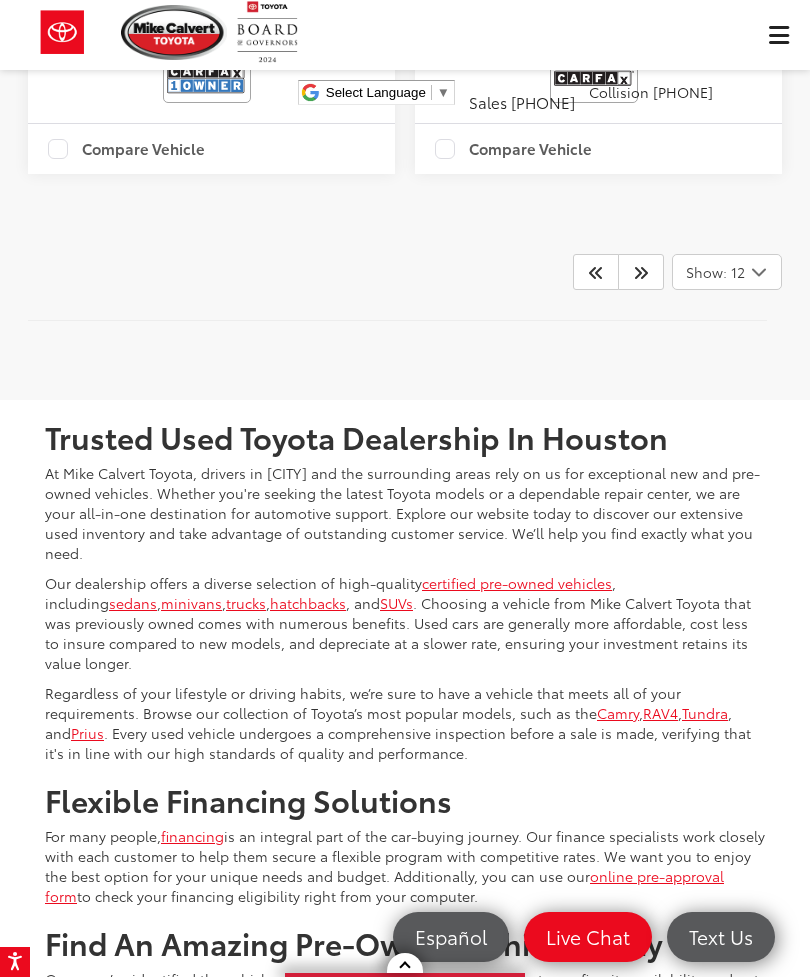 click at bounding box center [641, 272] 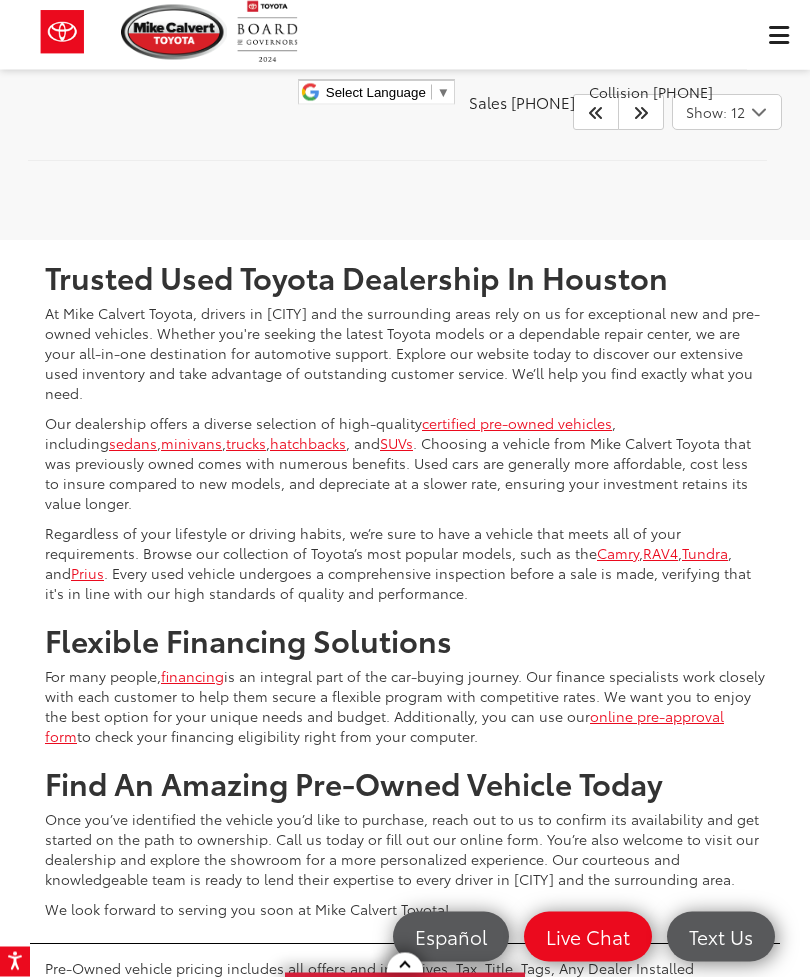 scroll, scrollTop: 6381, scrollLeft: 0, axis: vertical 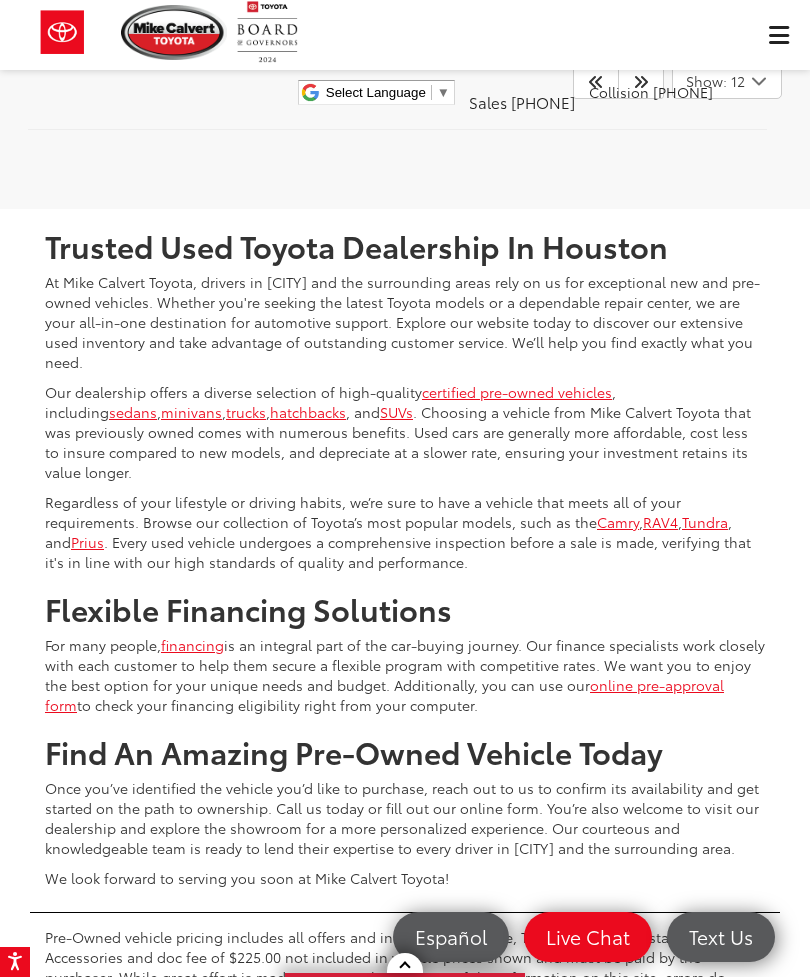 click at bounding box center [641, 81] 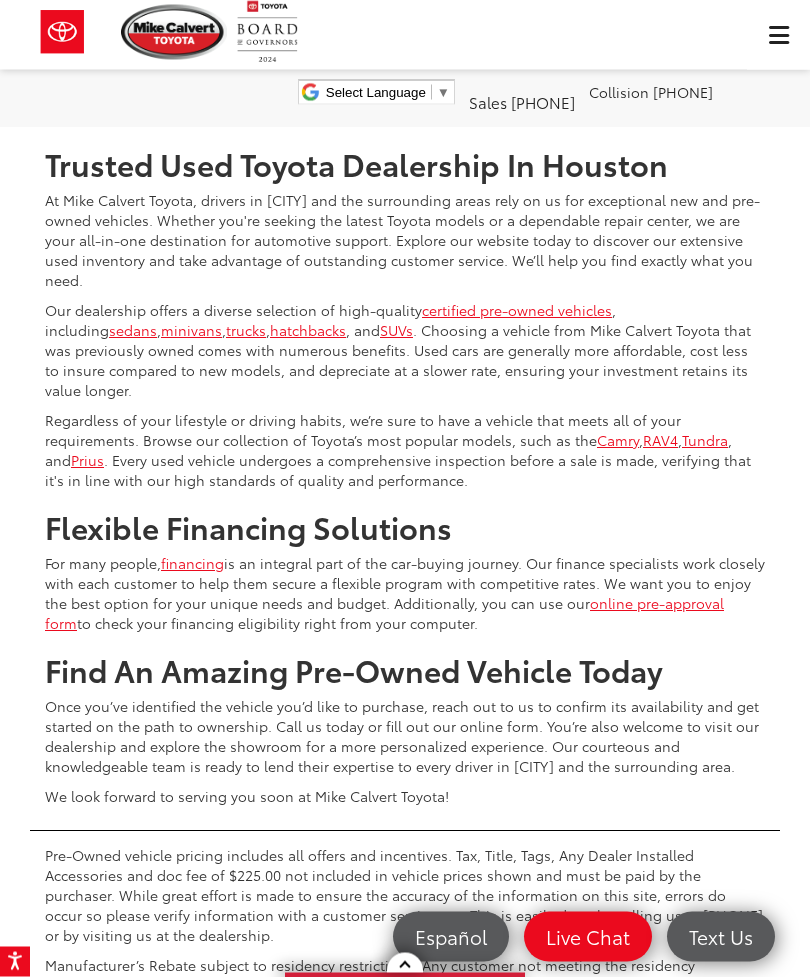 scroll, scrollTop: 6493, scrollLeft: 0, axis: vertical 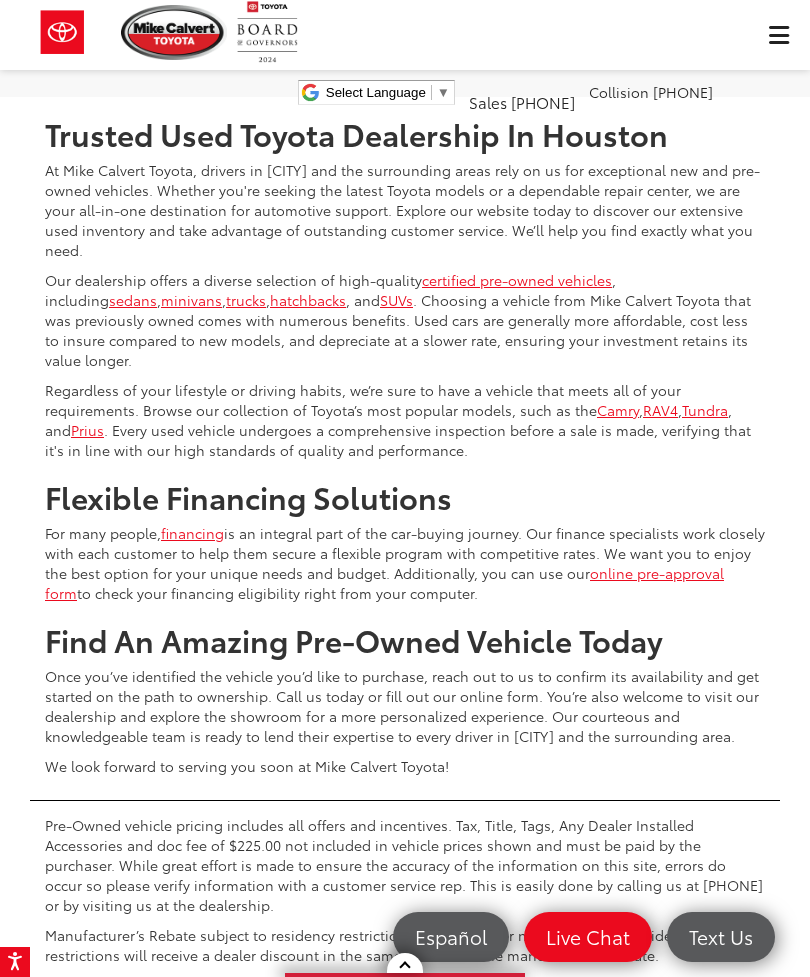 click at bounding box center [641, -31] 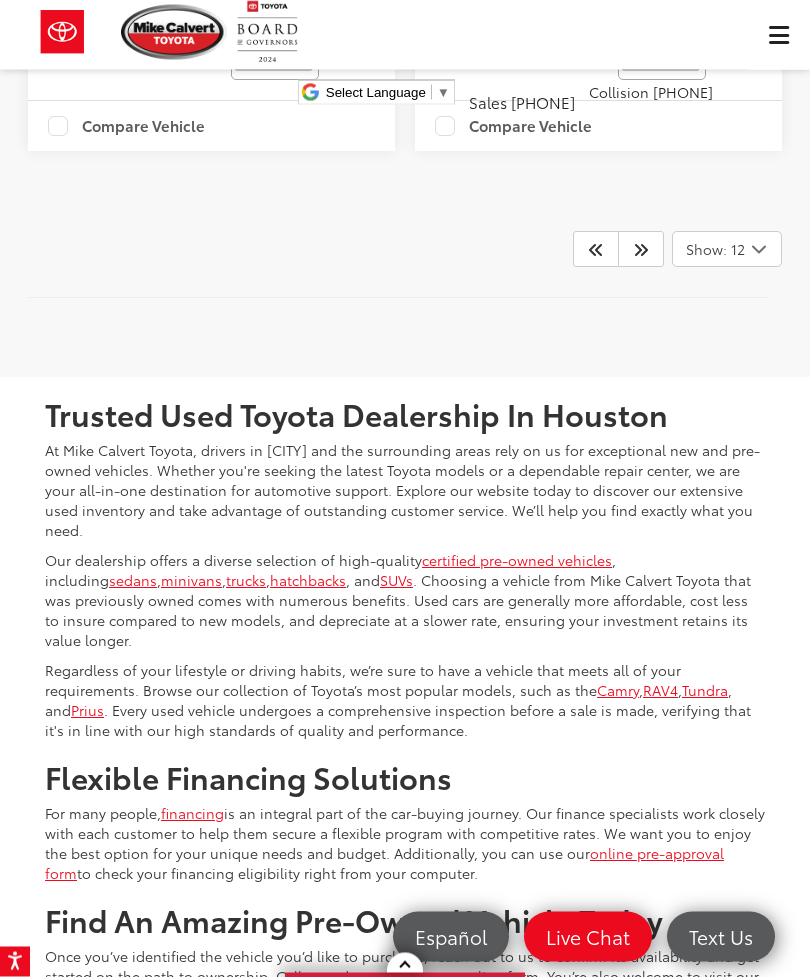scroll, scrollTop: 6315, scrollLeft: 0, axis: vertical 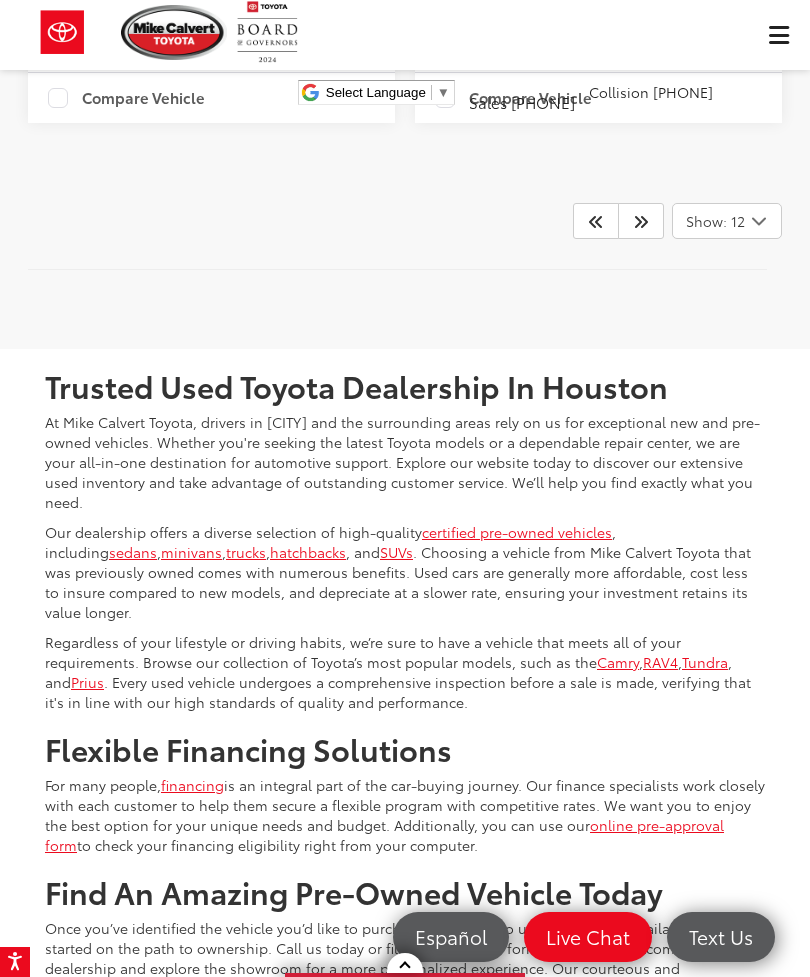 click at bounding box center [641, 221] 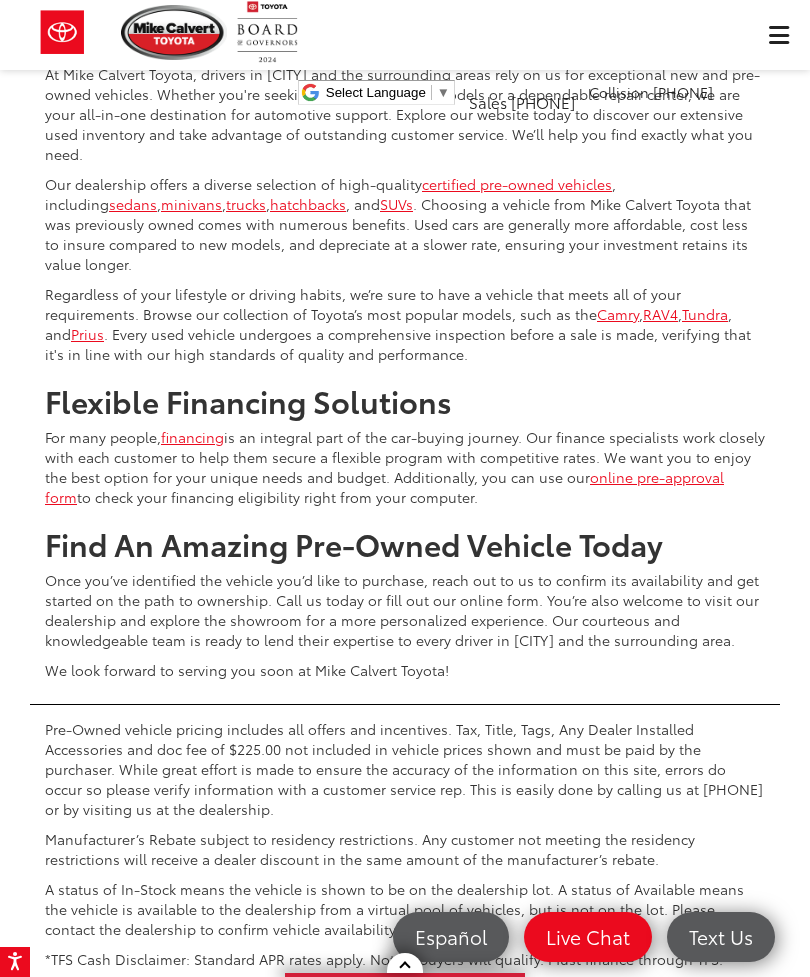 scroll, scrollTop: 6620, scrollLeft: 0, axis: vertical 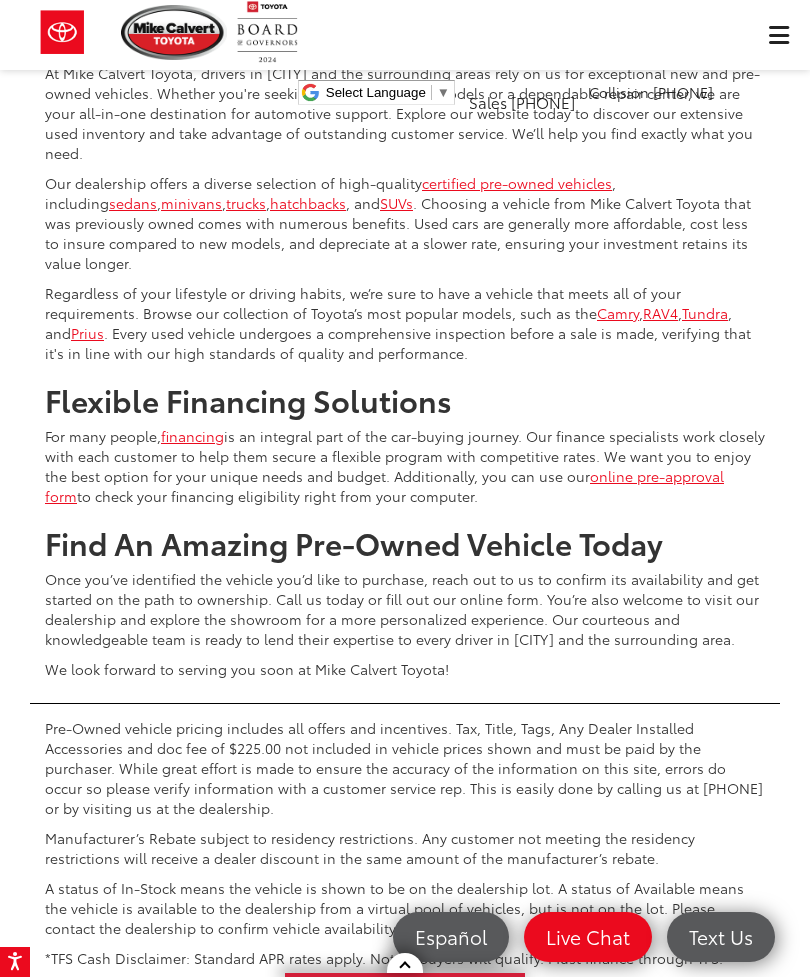 click at bounding box center [641, -128] 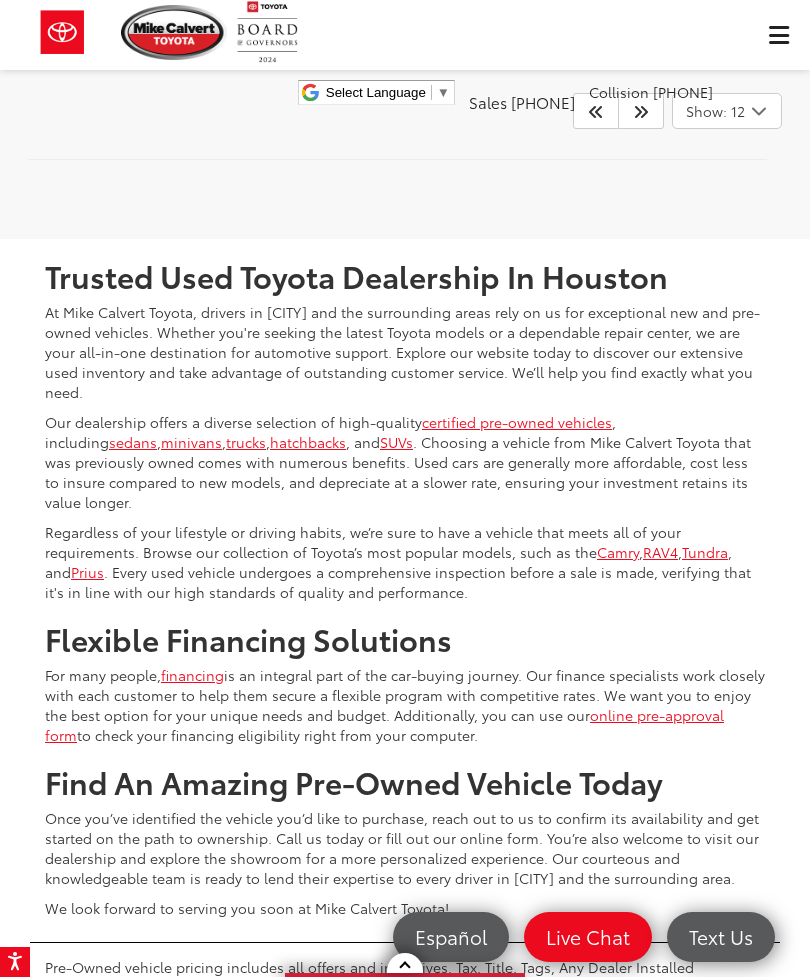 scroll, scrollTop: 6431, scrollLeft: 0, axis: vertical 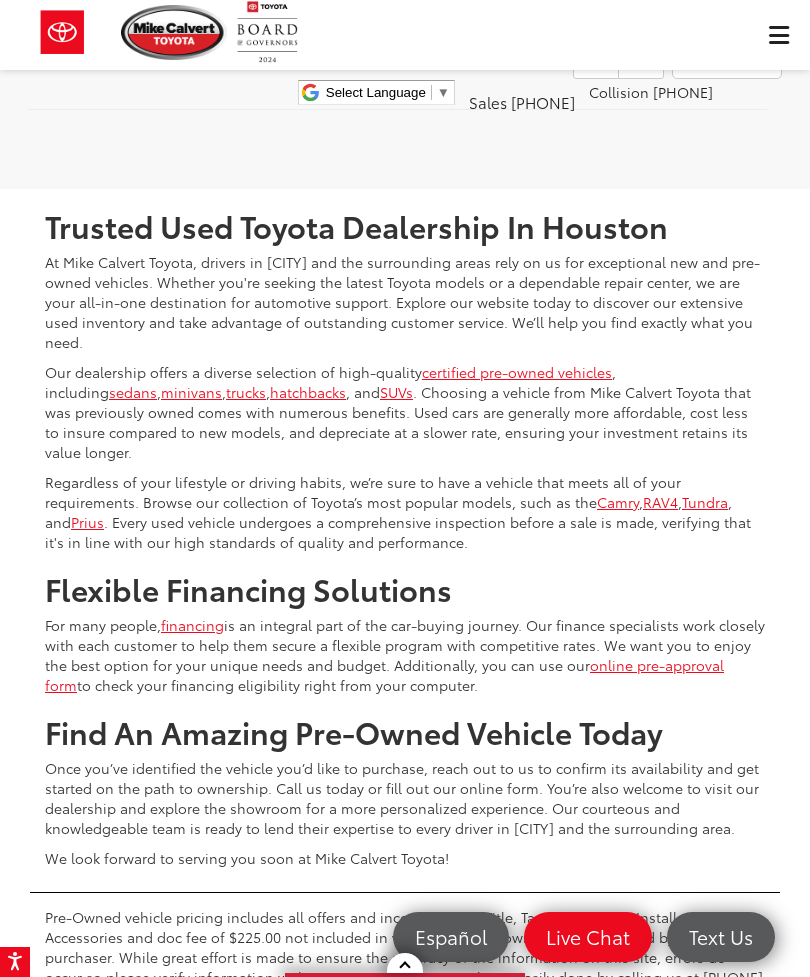 click at bounding box center (641, 61) 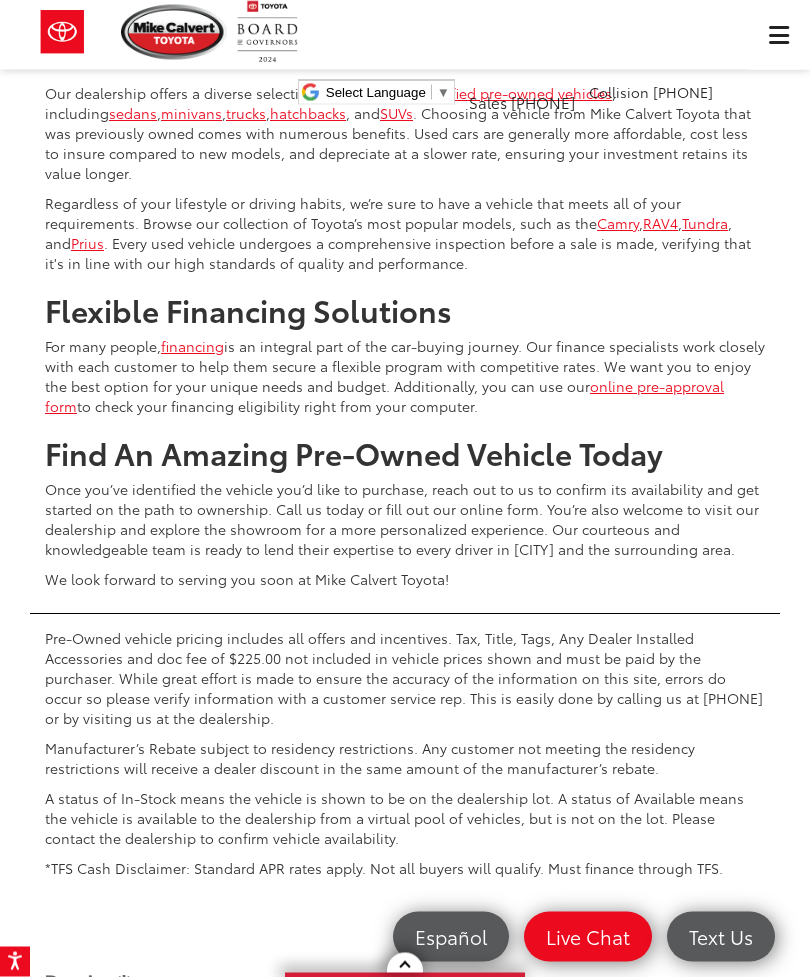 scroll, scrollTop: 6724, scrollLeft: 0, axis: vertical 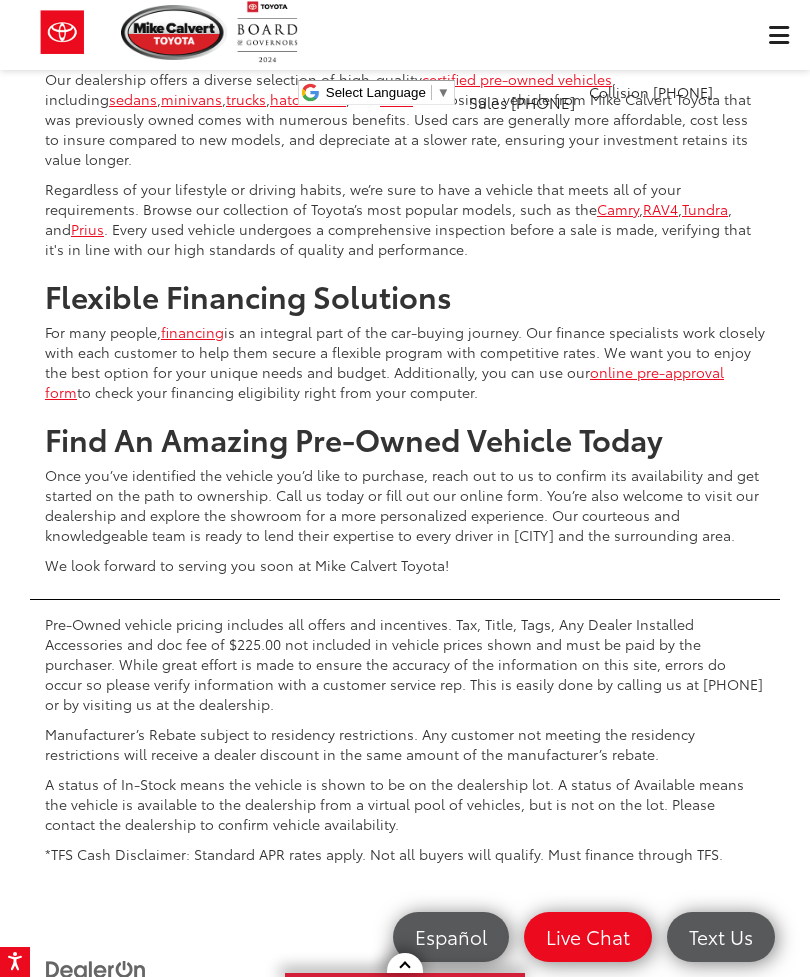 click at bounding box center (641, -232) 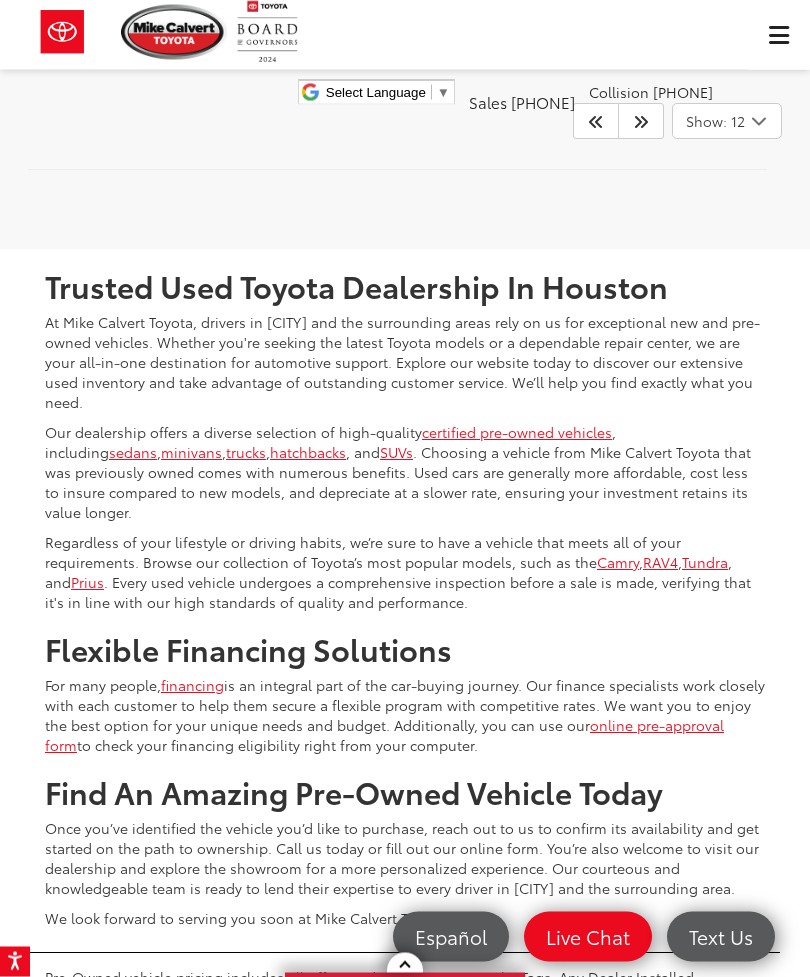 scroll, scrollTop: 6428, scrollLeft: 0, axis: vertical 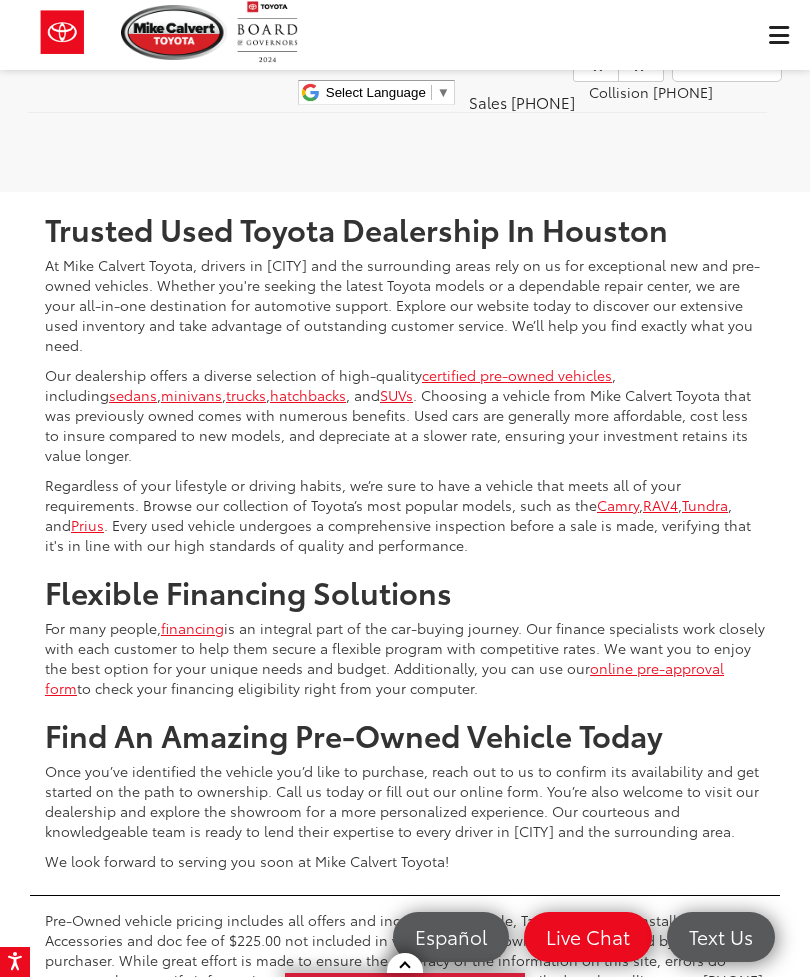 click at bounding box center [641, 64] 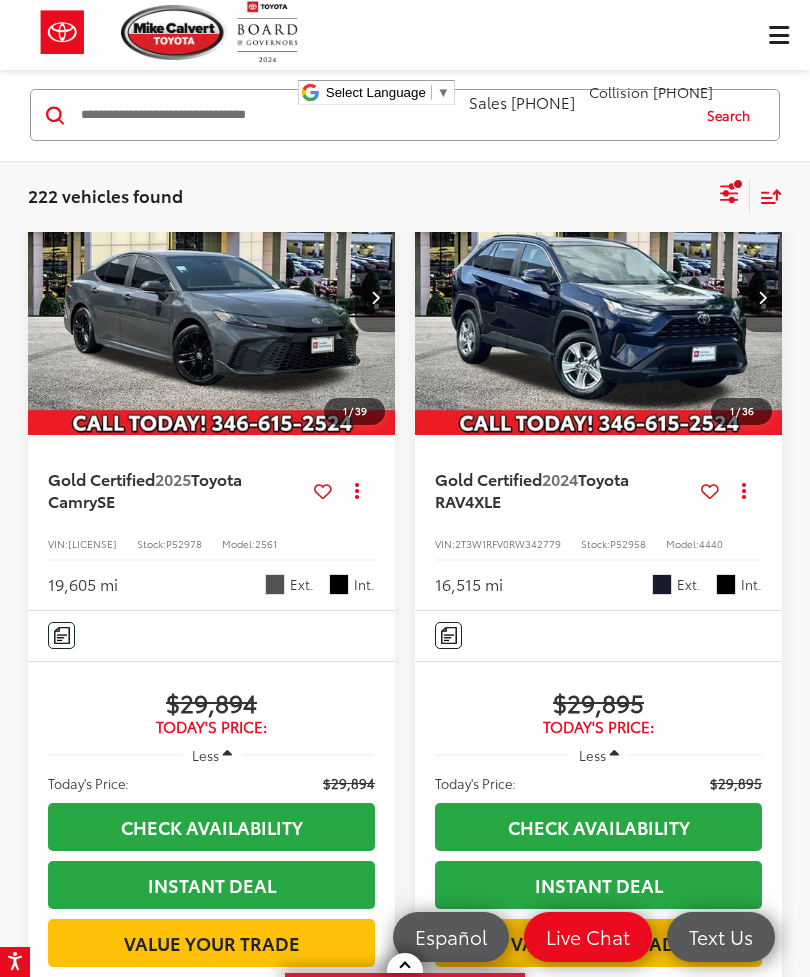 scroll, scrollTop: 178, scrollLeft: 0, axis: vertical 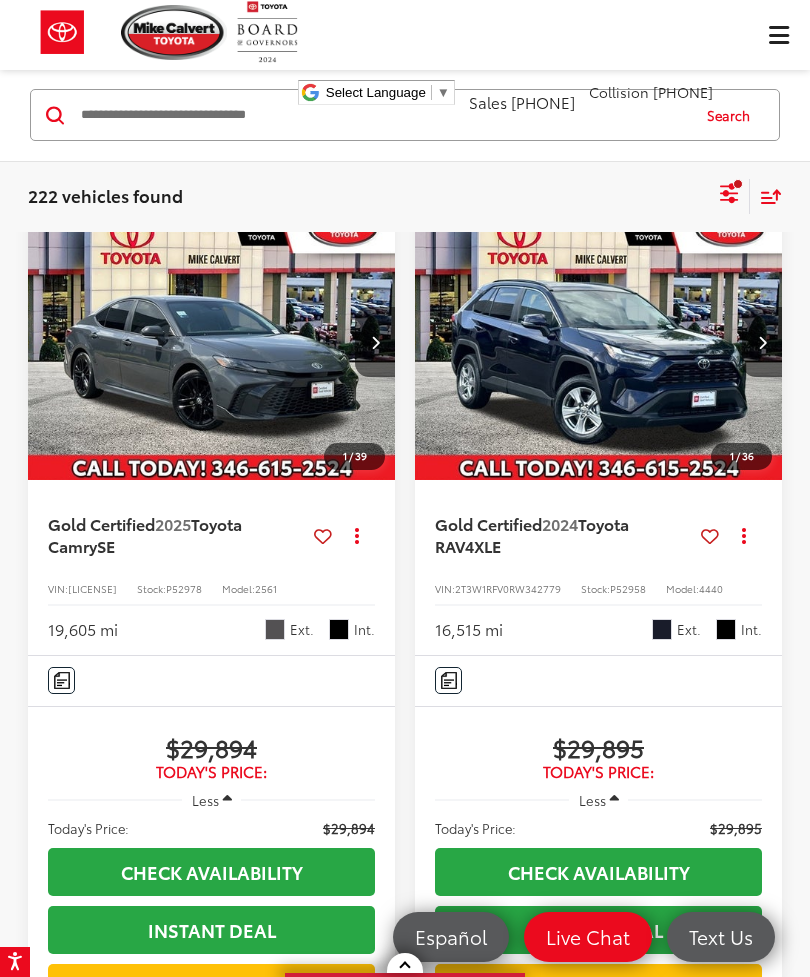 click at bounding box center (738, 183) 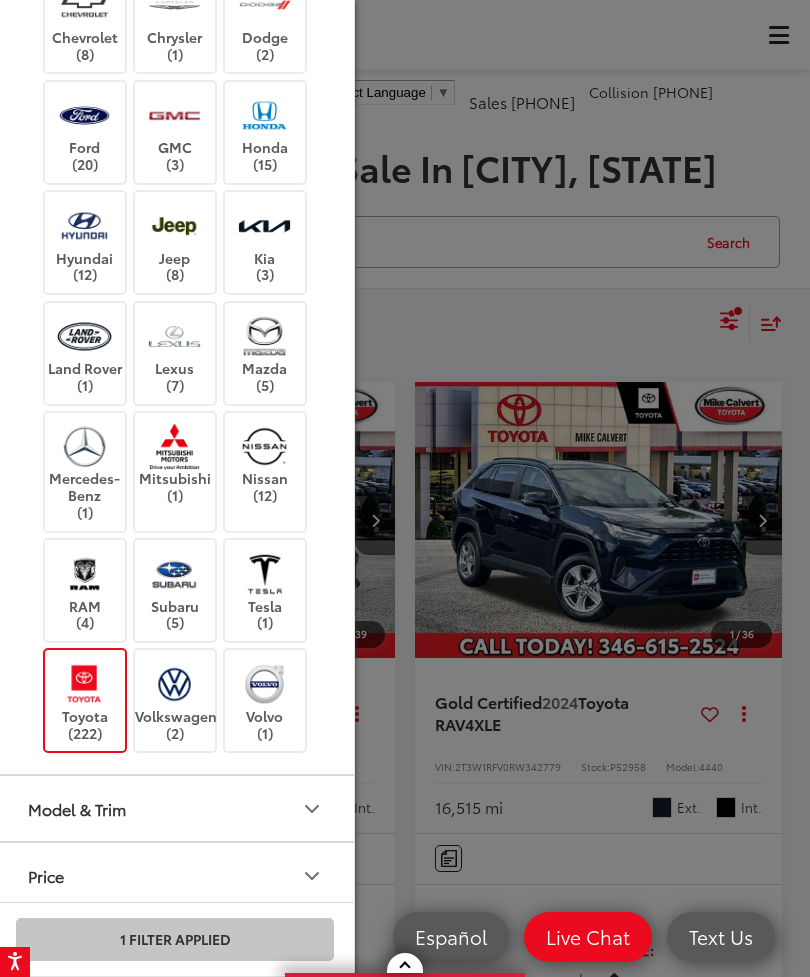 click at bounding box center [84, 683] 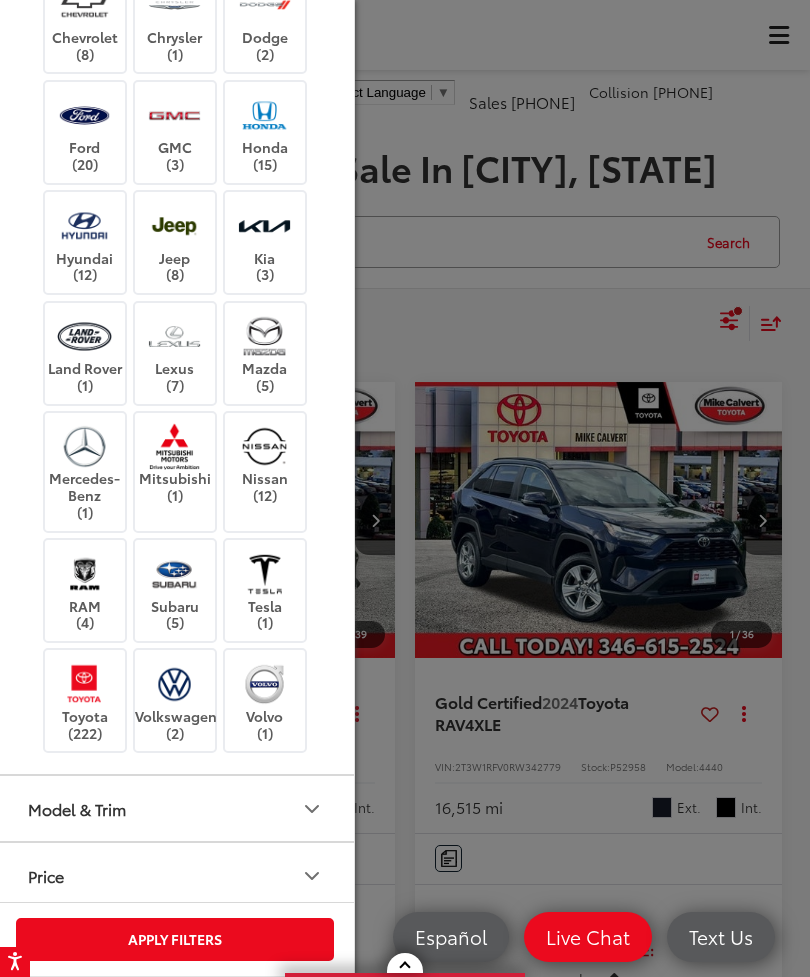 click at bounding box center (174, 336) 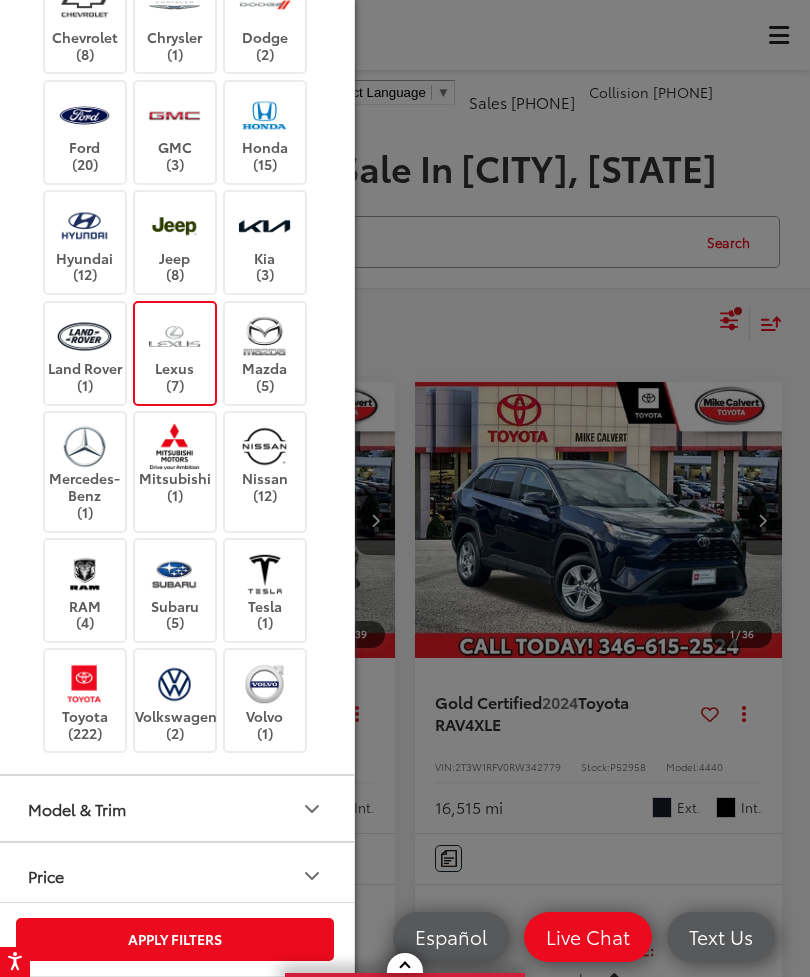 click on "Apply Filters" at bounding box center [175, 939] 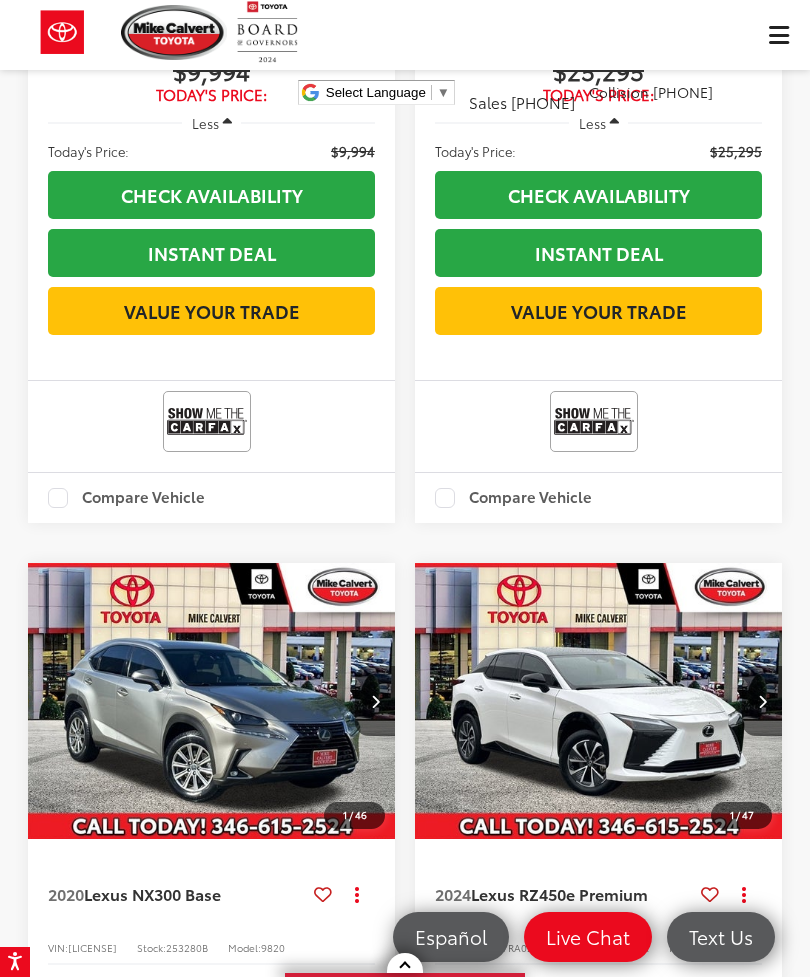 scroll, scrollTop: 771, scrollLeft: 0, axis: vertical 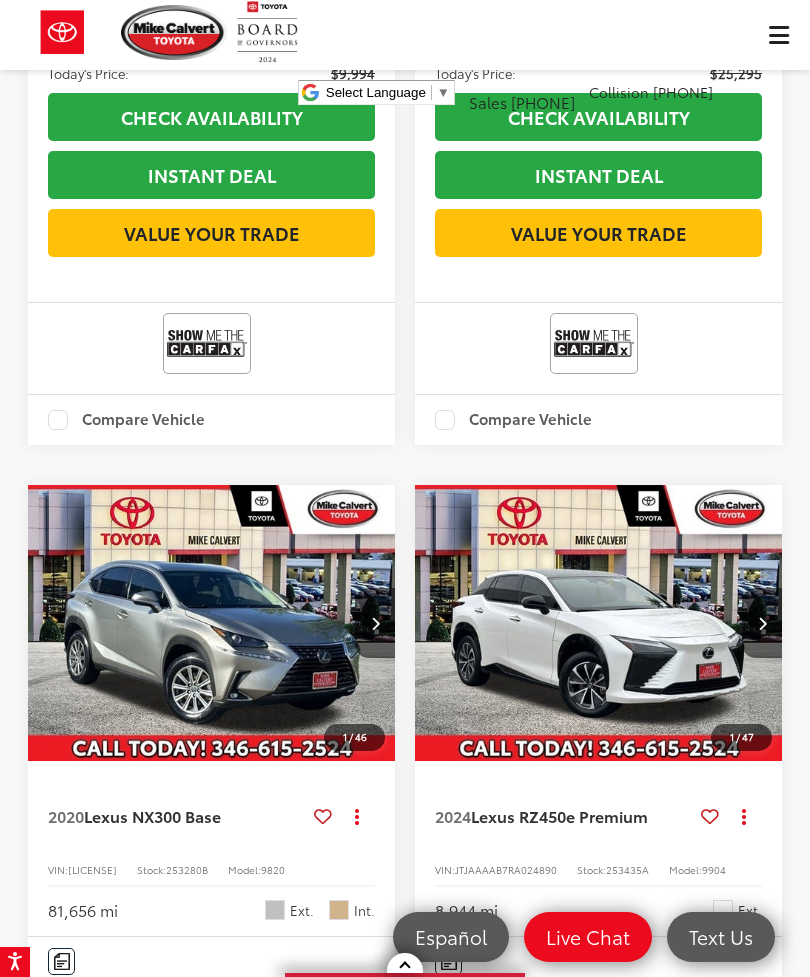click at bounding box center (212, 624) 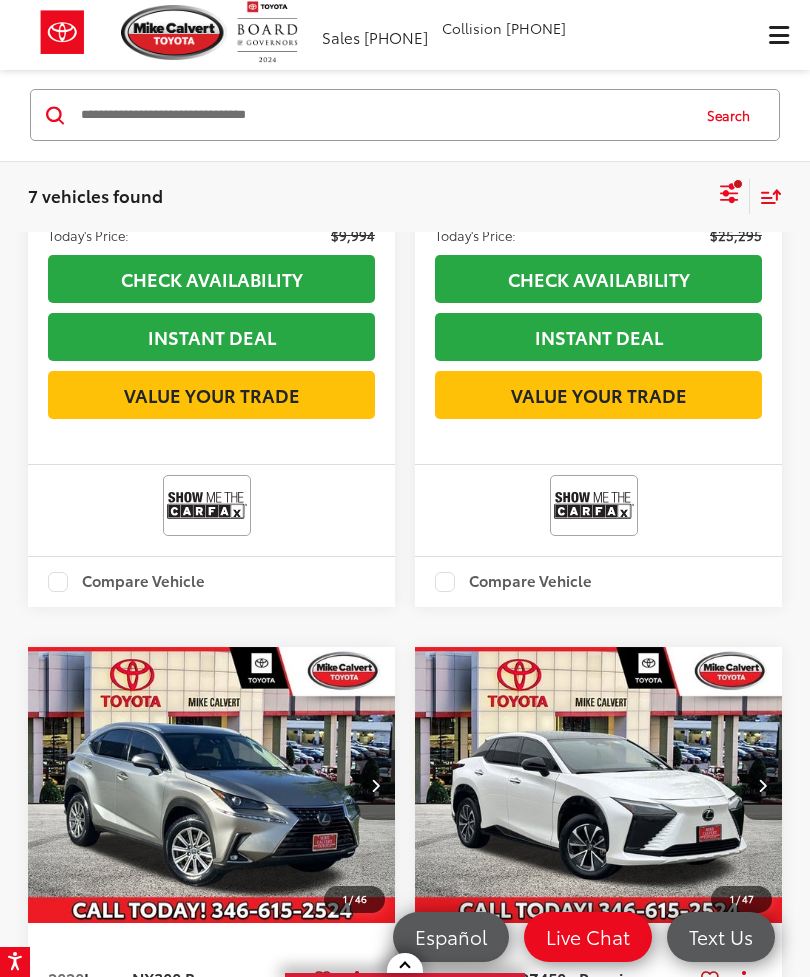 scroll, scrollTop: 836, scrollLeft: 0, axis: vertical 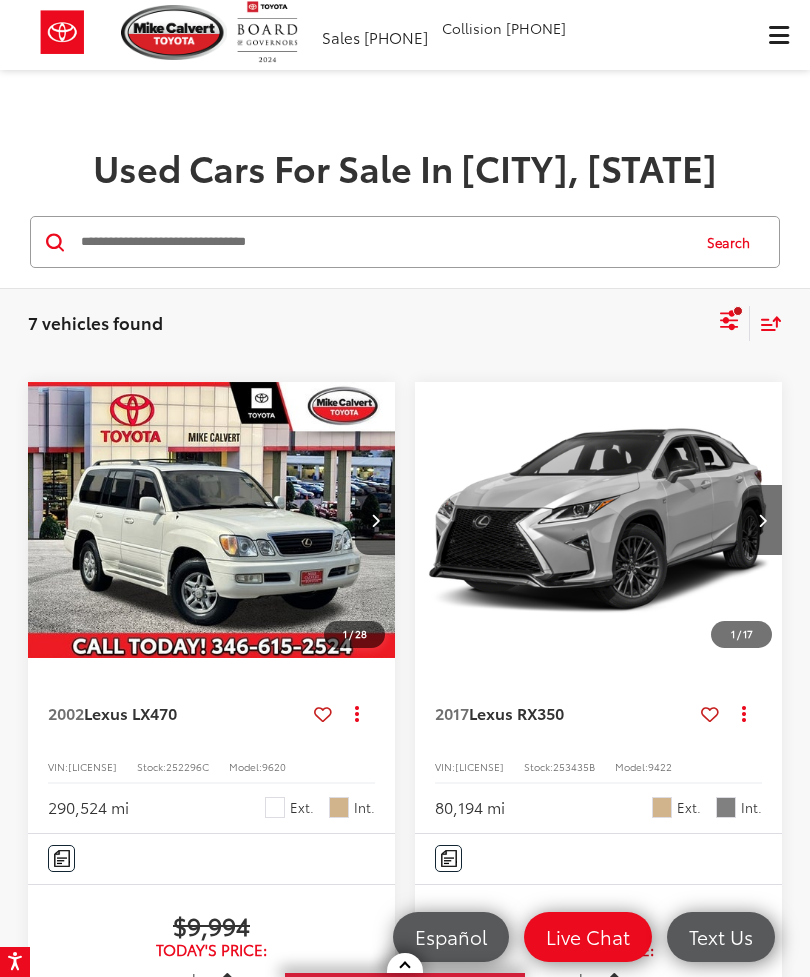 click 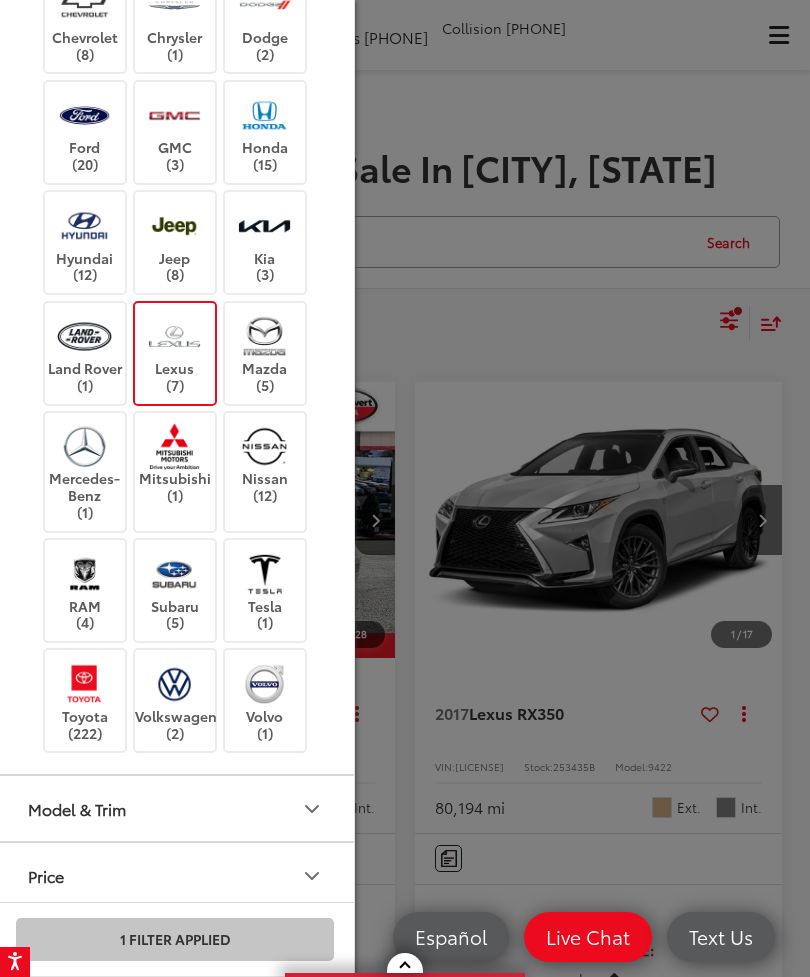 click at bounding box center [174, 336] 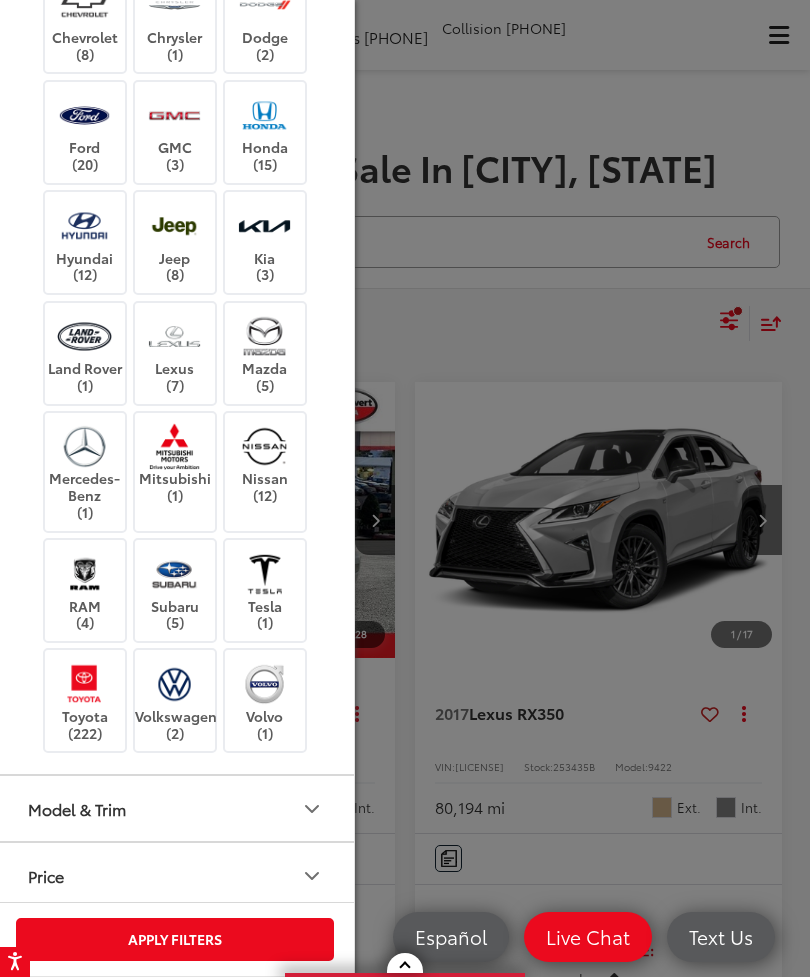 click at bounding box center [264, 115] 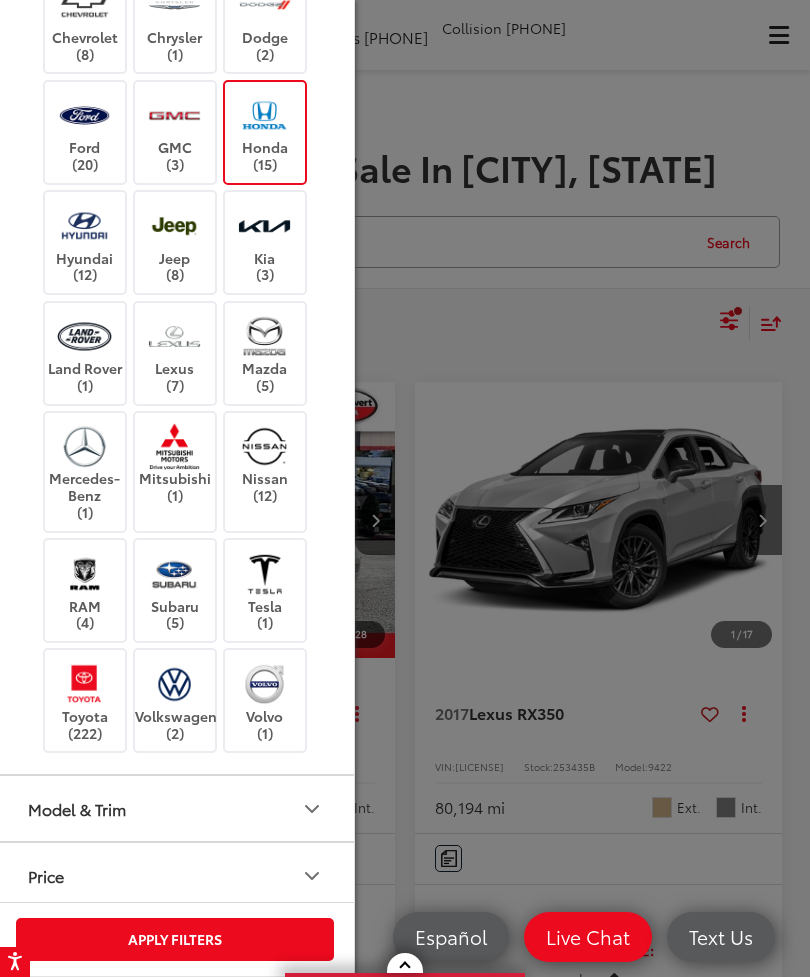 click on "Apply Filters" at bounding box center (175, 939) 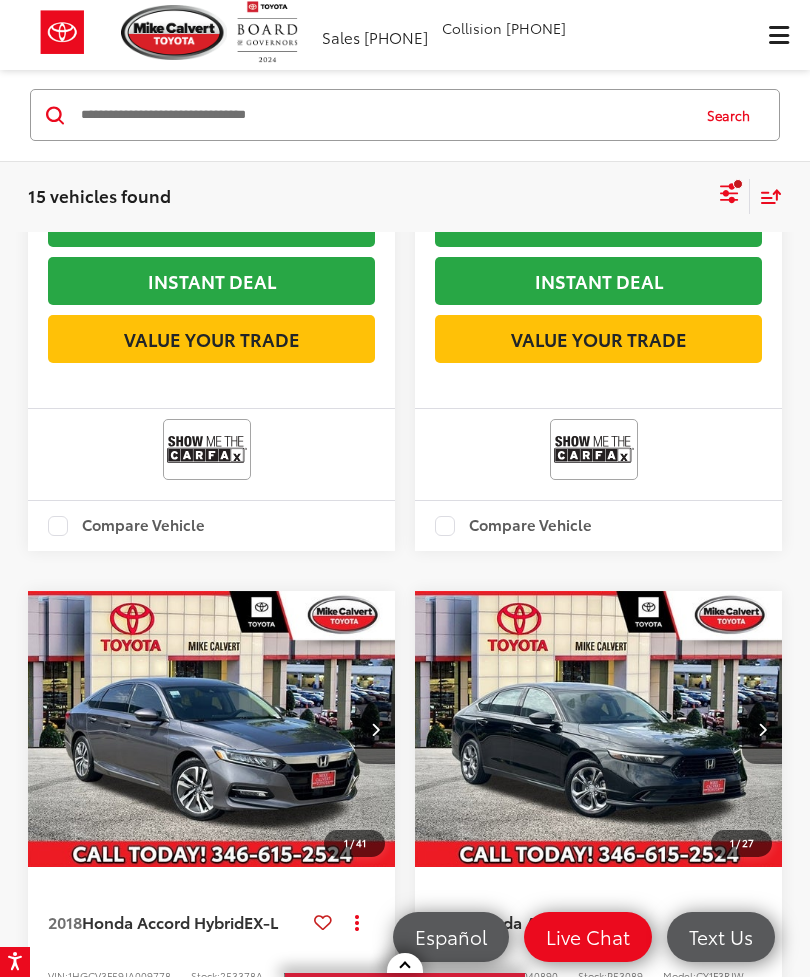 scroll, scrollTop: 3950, scrollLeft: 0, axis: vertical 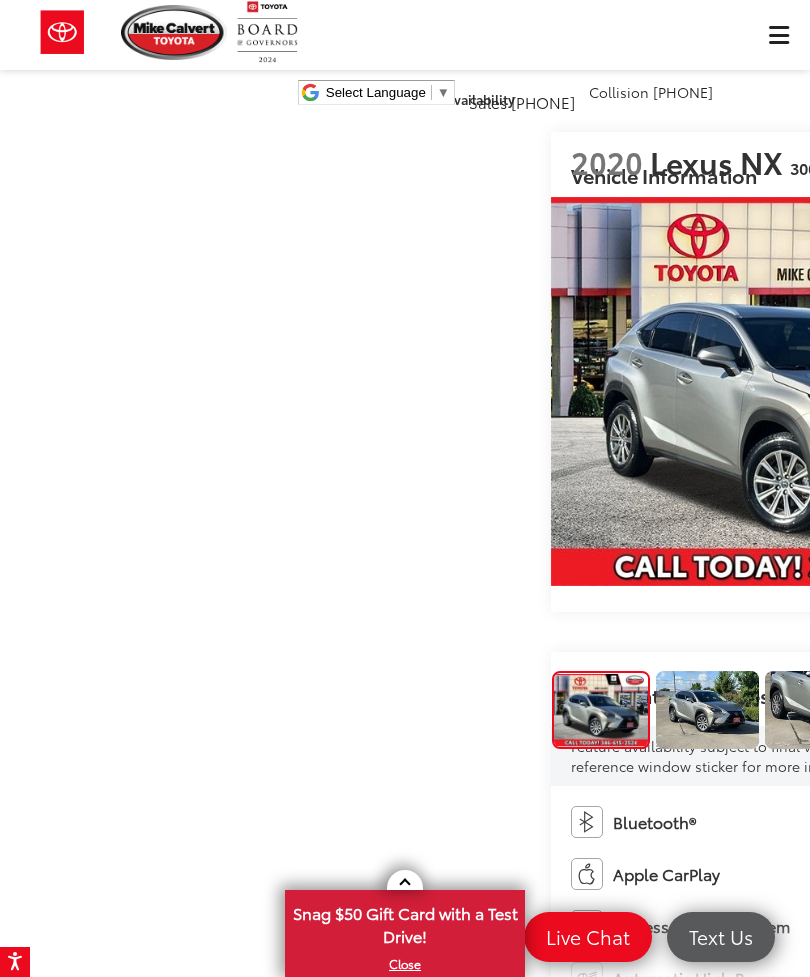 click on "Mike Calvert Toyota
Select Language ​ ▼
Sales
[PHONE]
Service
[PHONE]
Parts
[PHONE]
Collision
[PHONE]
[NUMBER] [STREET]
[CITY], [STATE] [POSTAL_CODE]
Service
Map
Contact
Saved
Saved" at bounding box center (405, 60) 